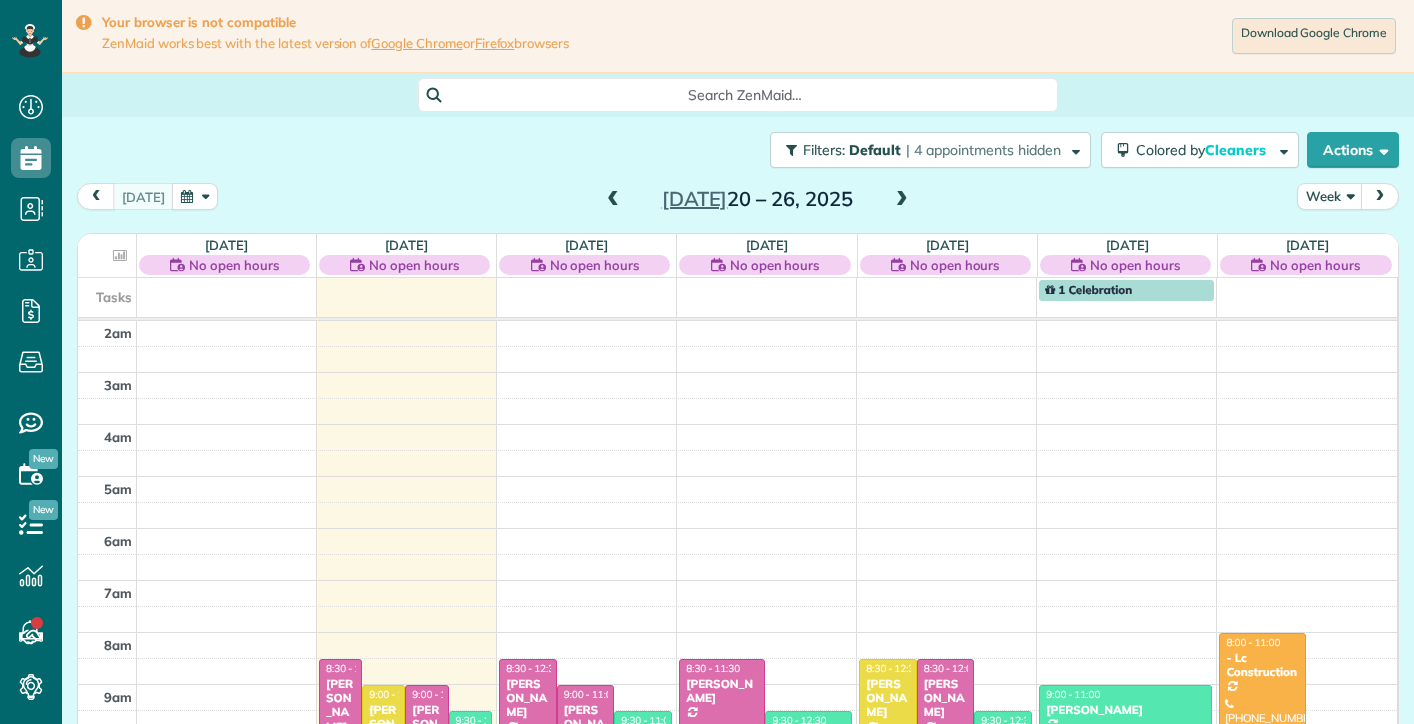 scroll, scrollTop: 0, scrollLeft: 0, axis: both 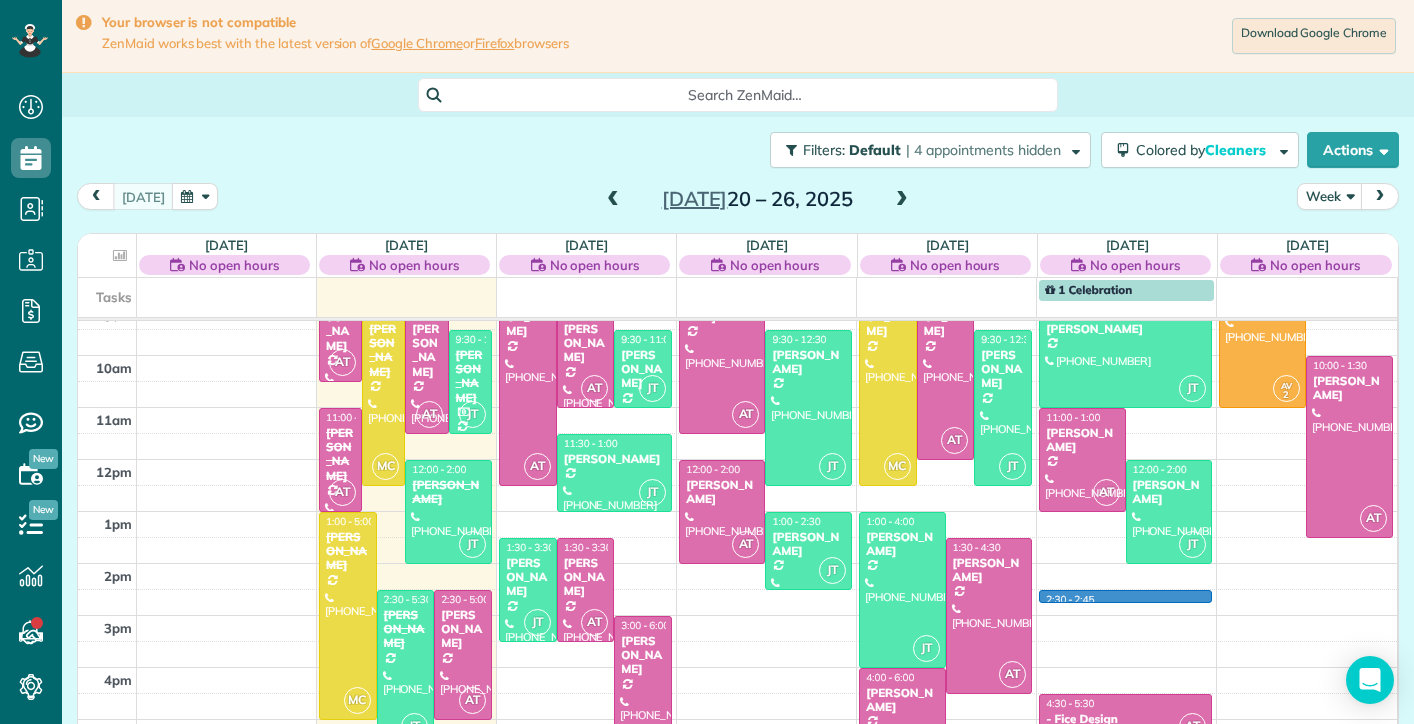 click on "2am 3am 4am 5am 6am 7am 8am 9am 10am 11am 12pm 1pm 2pm 3pm 4pm 5pm 6pm AT 8:30 - 10:30 [PERSON_NAME] [PHONE_NUMBER] [STREET_ADDRESS] MC 9:00 - 12:30 [PERSON_NAME] [PHONE_NUMBER] [STREET_ADDRESS] AT 9:00 - 11:30 [PERSON_NAME] [PHONE_NUMBER] [STREET_ADDRESS][PERSON_NAME] JT 9:30 - 11:30 [PERSON_NAME] [PHONE_NUMBER] [STREET_ADDRESS] AT 11:00 - 1:00 [PERSON_NAME] [PHONE_NUMBER] [STREET_ADDRESS] JT 12:00 - 2:00 [PERSON_NAME] [PHONE_NUMBER] [STREET_ADDRESS][PERSON_NAME] MC 1:00 - 5:00 [PERSON_NAME] [PHONE_NUMBER] [STREET_ADDRESS] JT 2:30 - 5:[GEOGRAPHIC_DATA][PERSON_NAME] [PHONE_NUMBER] [STREET_ADDRESS][PERSON_NAME] AT 2:30 - 5:00 [PERSON_NAME] [PHONE_NUMBER] [STREET_ADDRESS] AT 8:30 - 12:30 [PERSON_NAME] [PHONE_NUMBER] [STREET_ADDRESS] AT 9:00 - 11:00 [PERSON_NAME] [PHONE_NUMBER] JT" at bounding box center (737, 381) 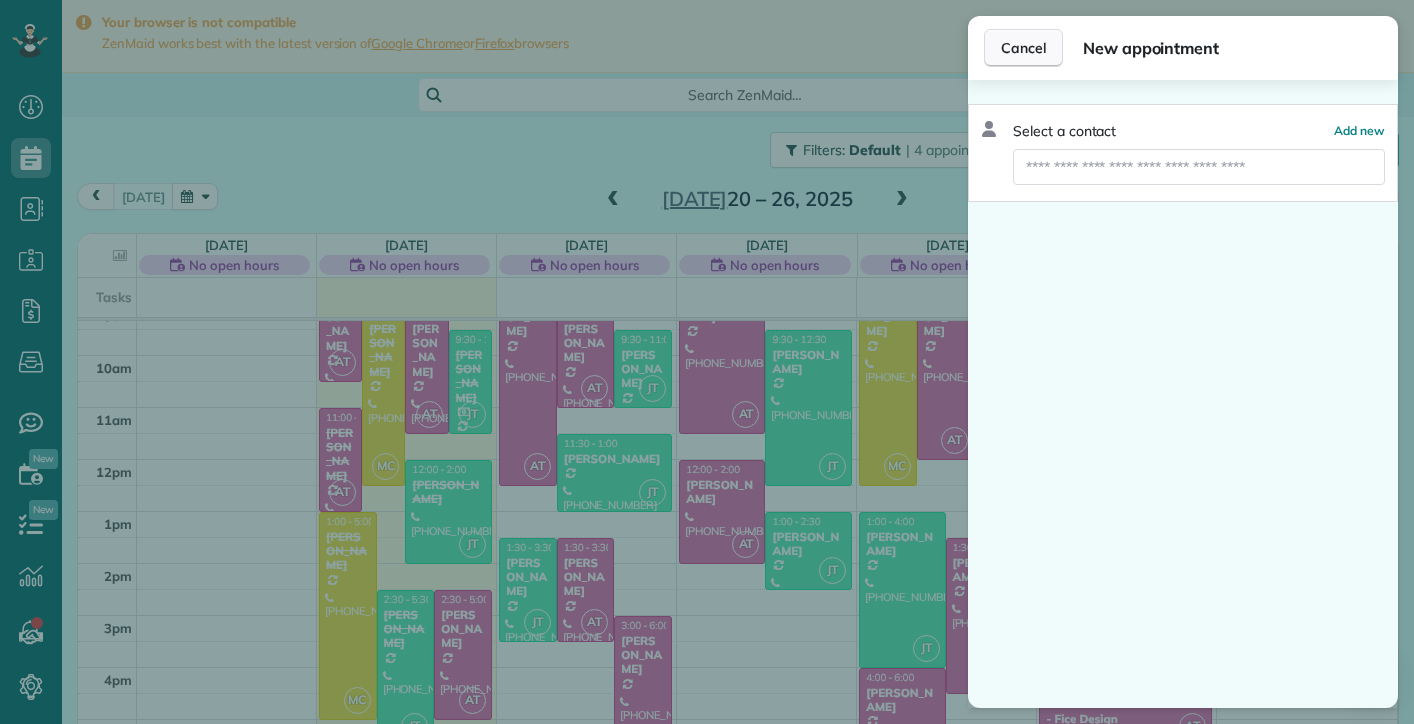 click on "Cancel" at bounding box center [1023, 48] 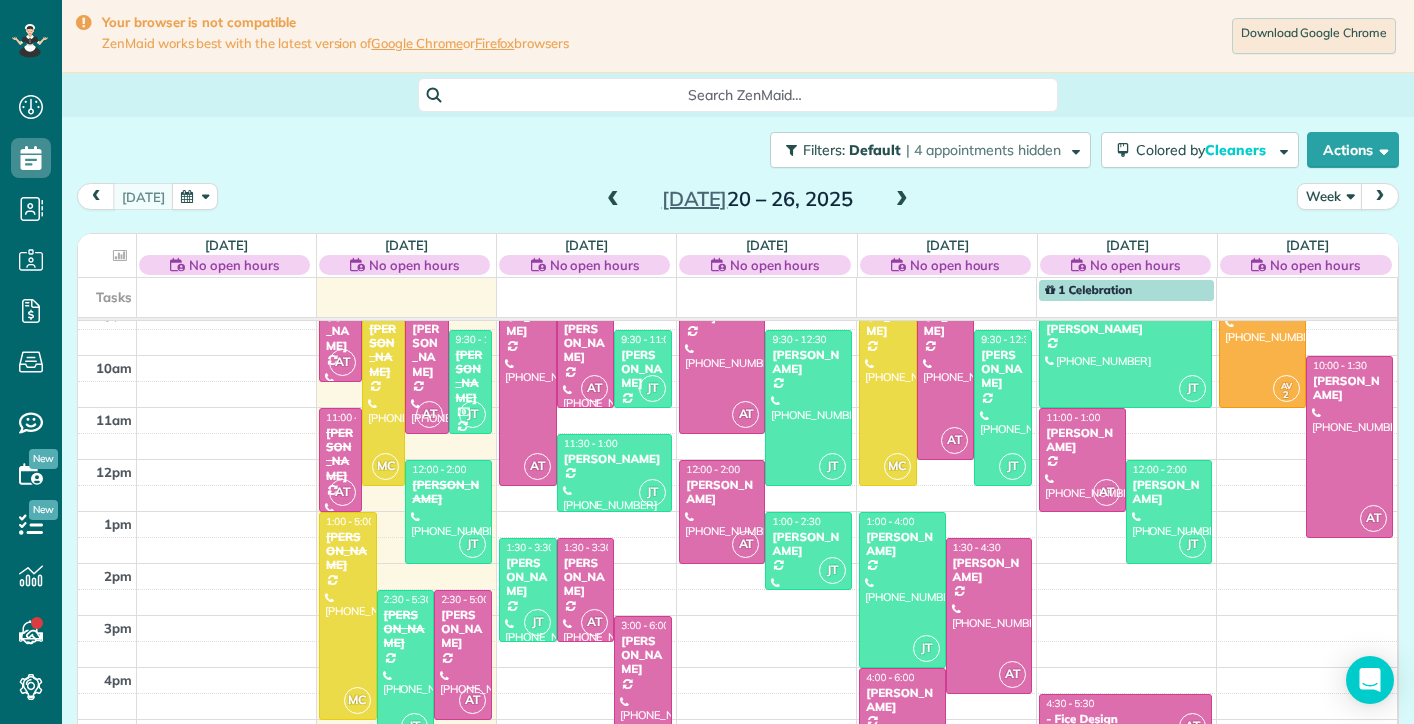 scroll, scrollTop: 281, scrollLeft: 0, axis: vertical 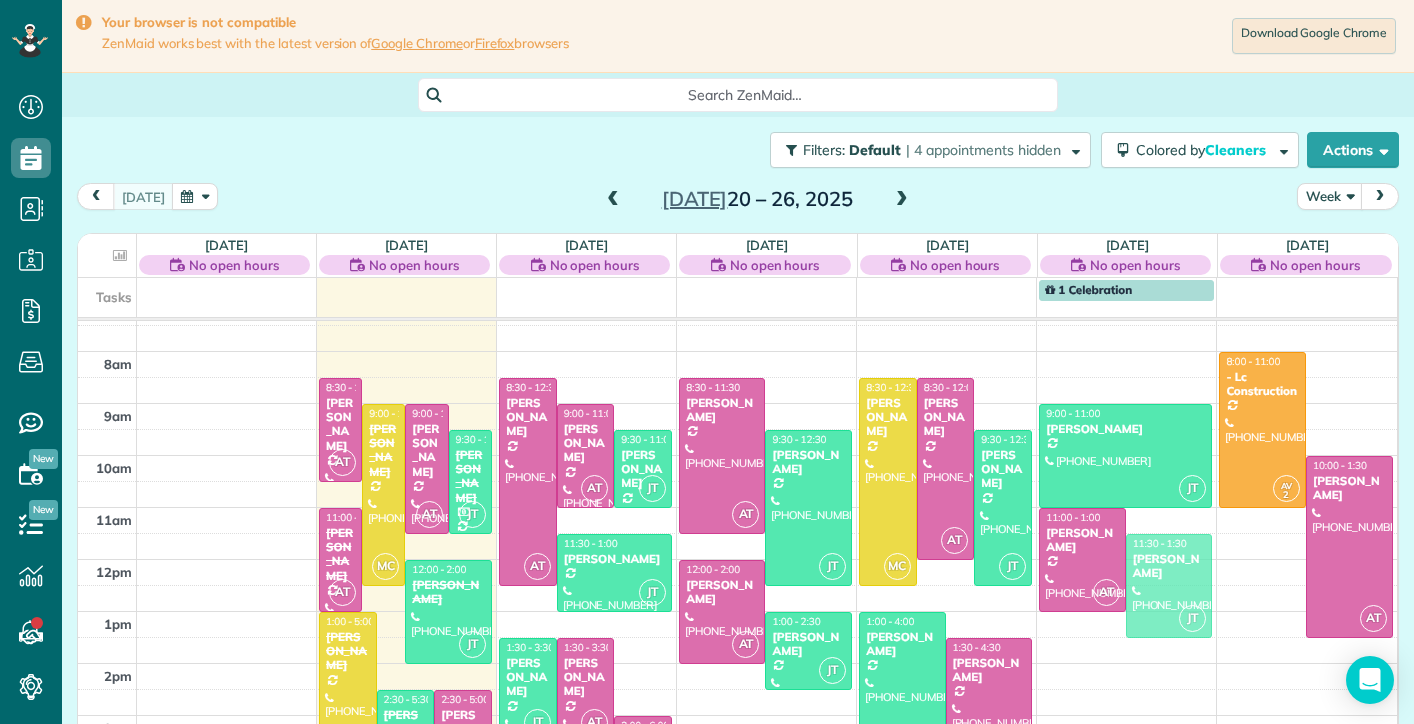drag, startPoint x: 1160, startPoint y: 573, endPoint x: 1164, endPoint y: 549, distance: 24.33105 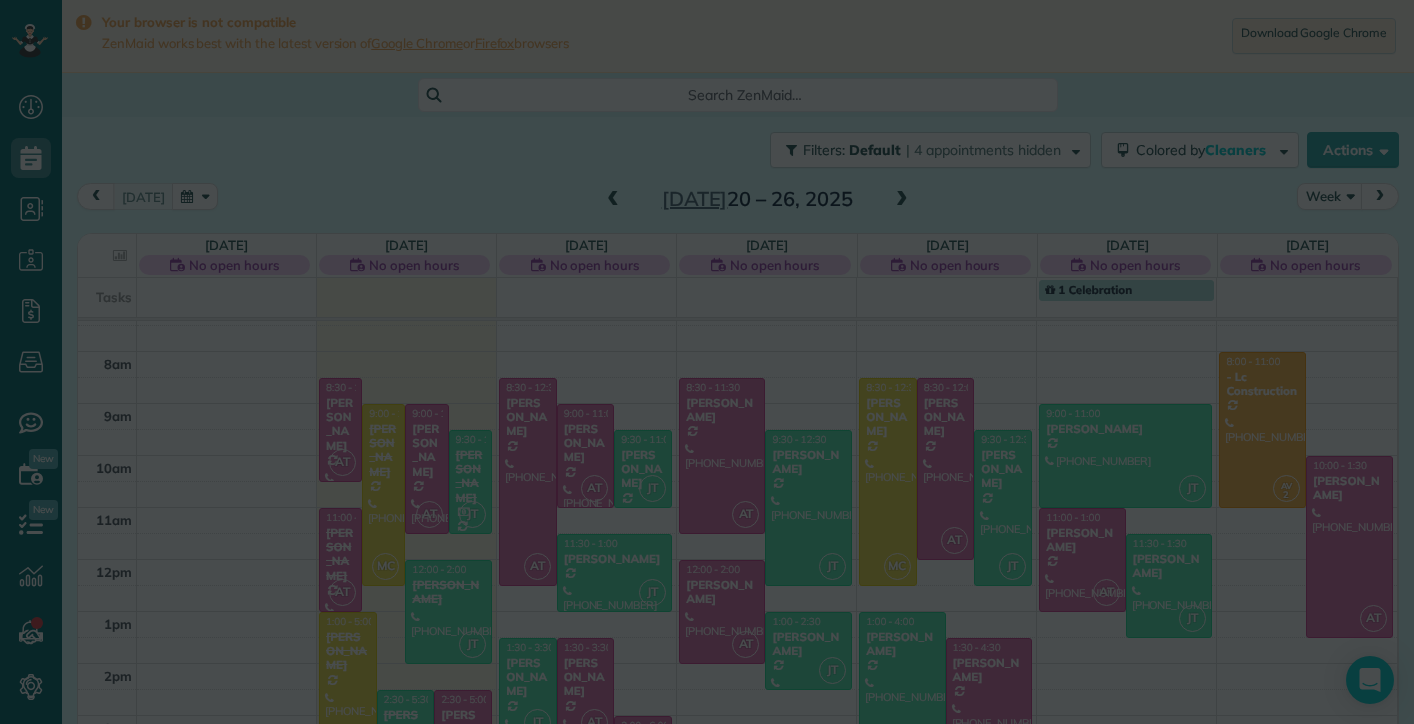 scroll, scrollTop: 281, scrollLeft: 0, axis: vertical 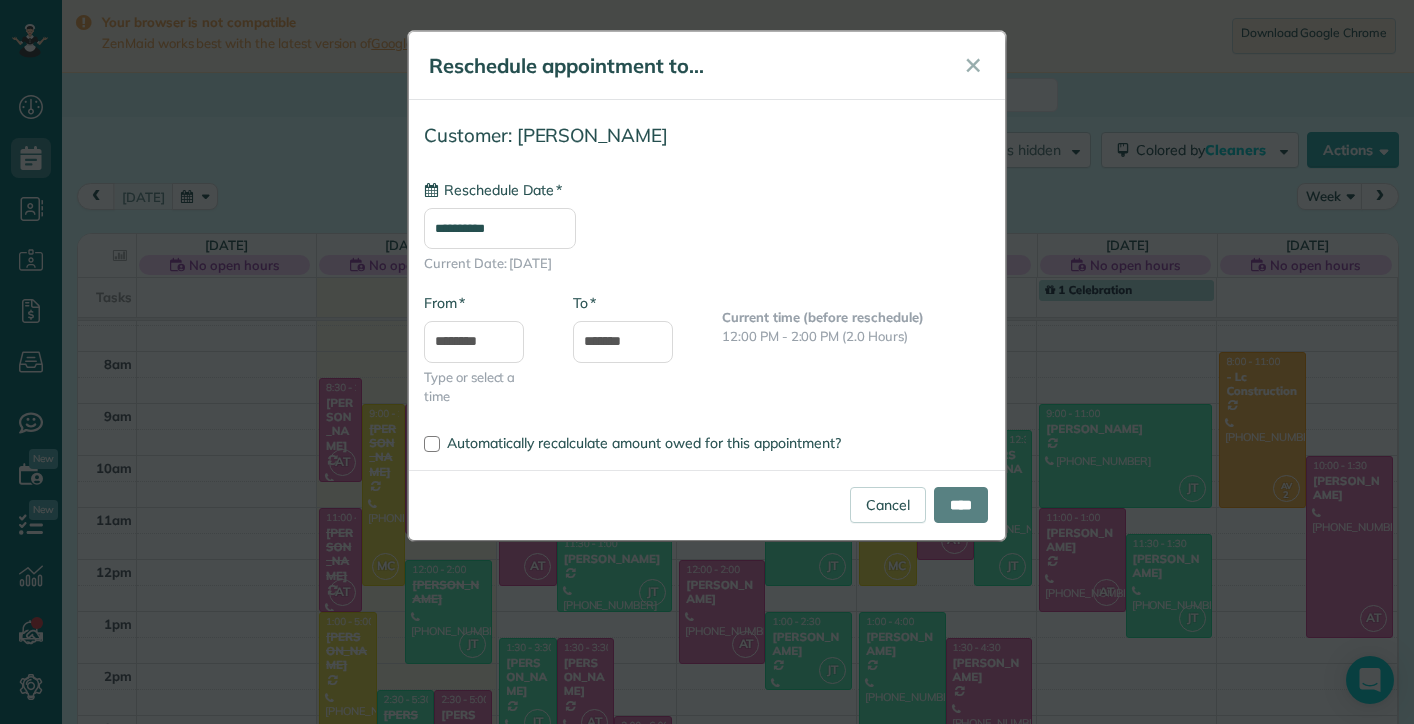 type on "**********" 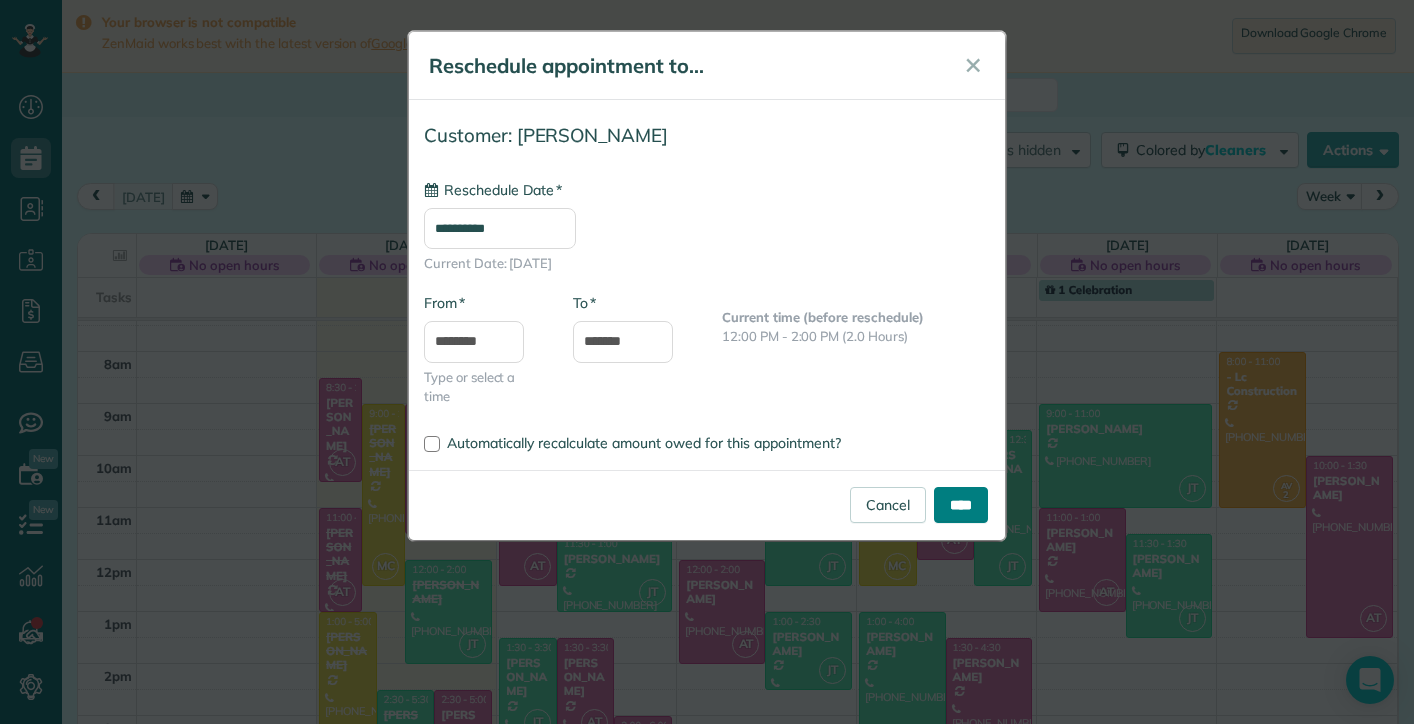 click on "****" at bounding box center (961, 505) 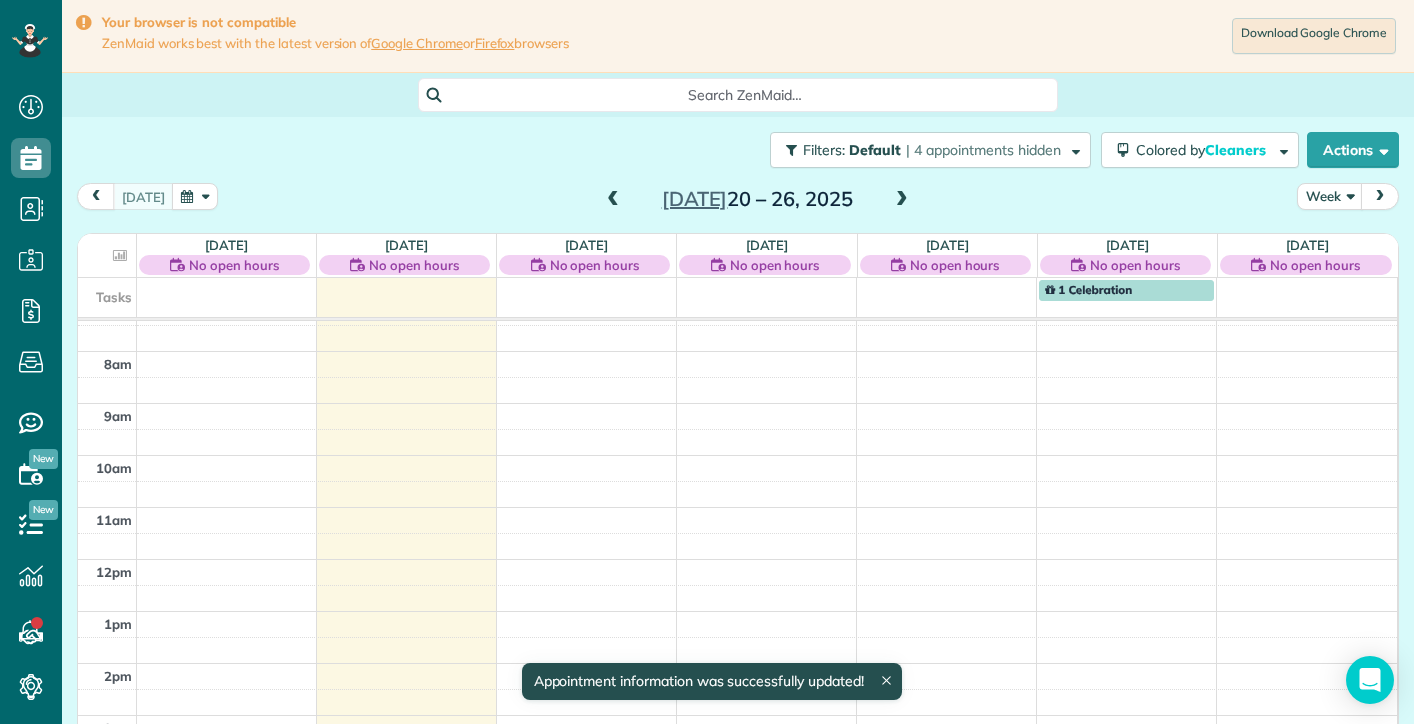 scroll, scrollTop: 281, scrollLeft: 0, axis: vertical 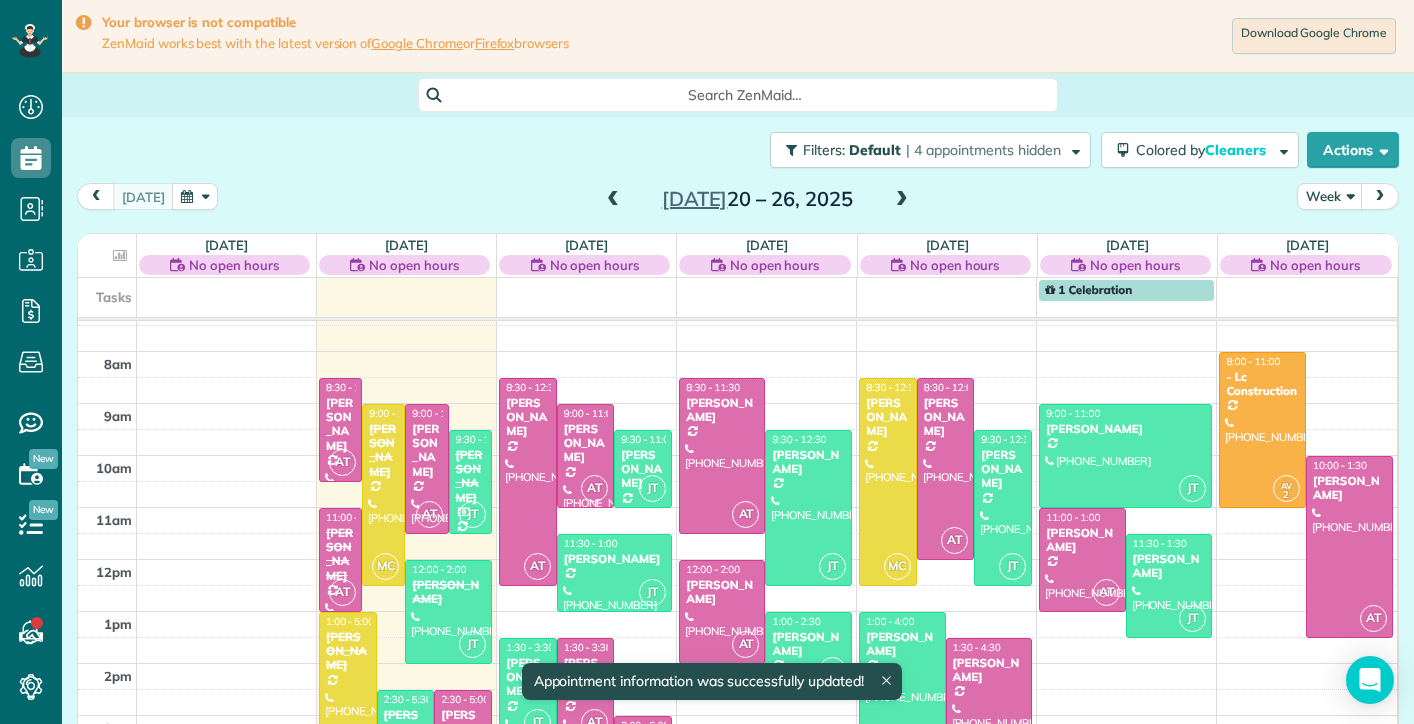 click on "[PERSON_NAME]" at bounding box center (808, 644) 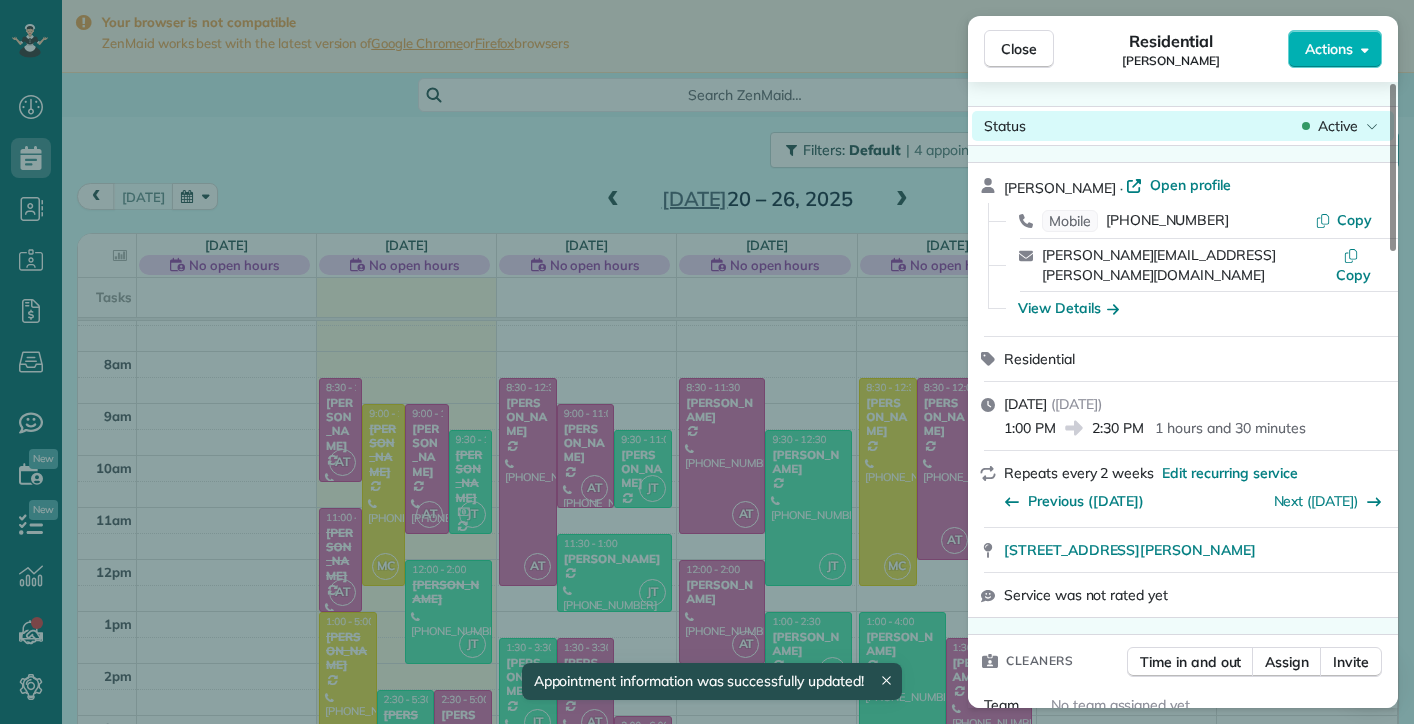 click 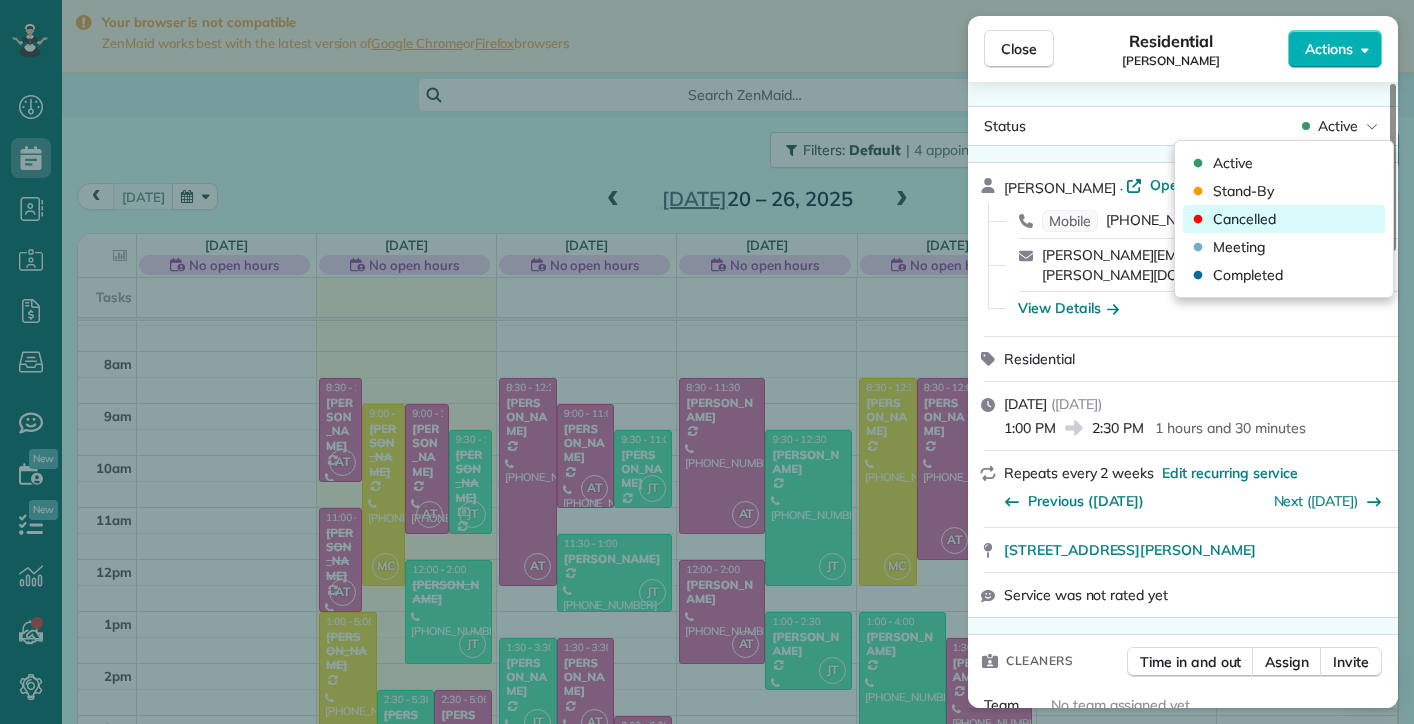 click on "Cancelled" at bounding box center (1244, 219) 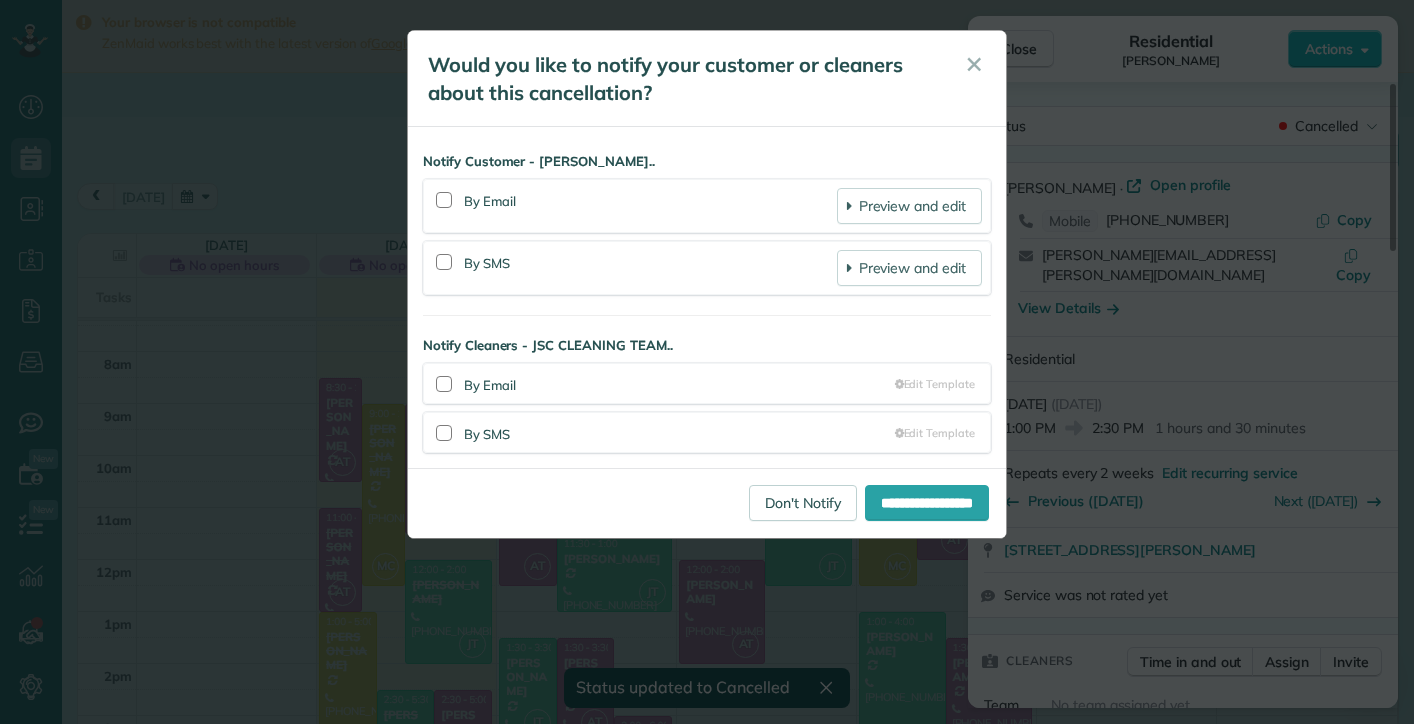 scroll, scrollTop: 281, scrollLeft: 0, axis: vertical 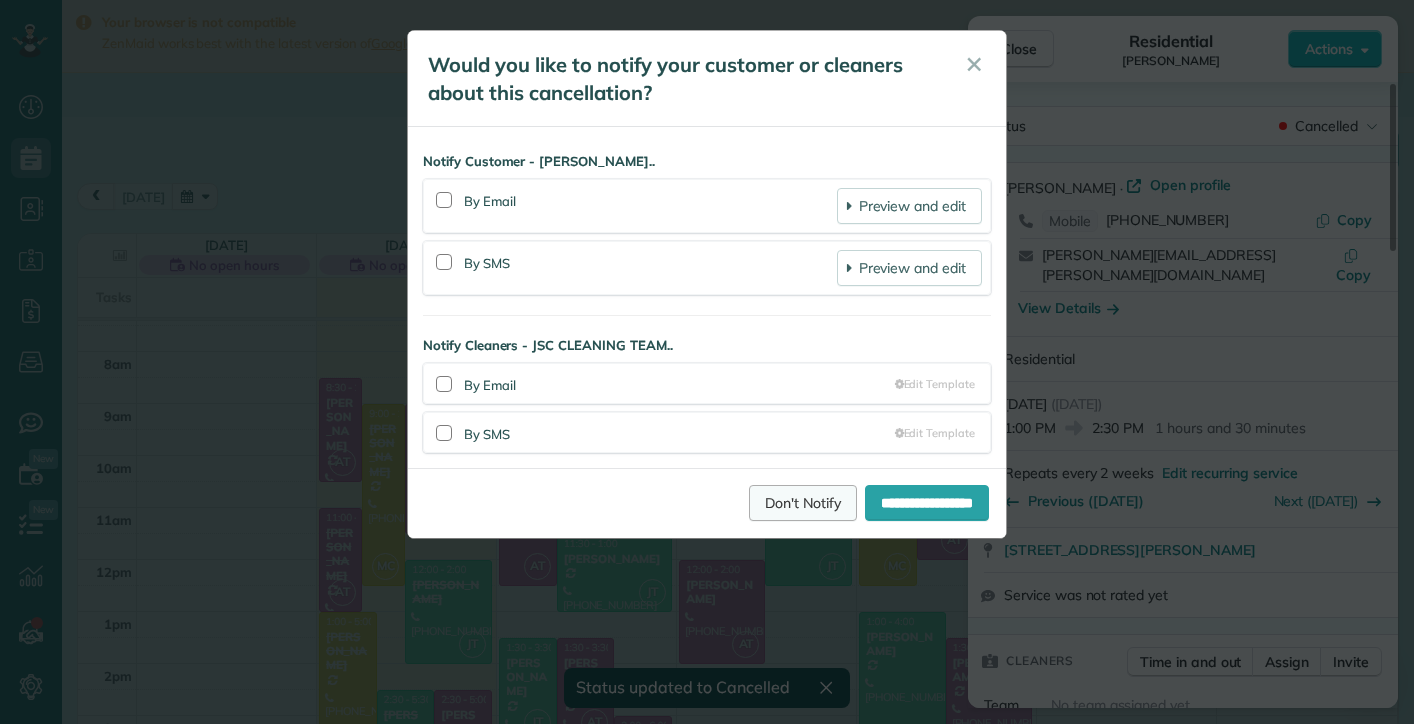 click on "Don't Notify" at bounding box center (803, 503) 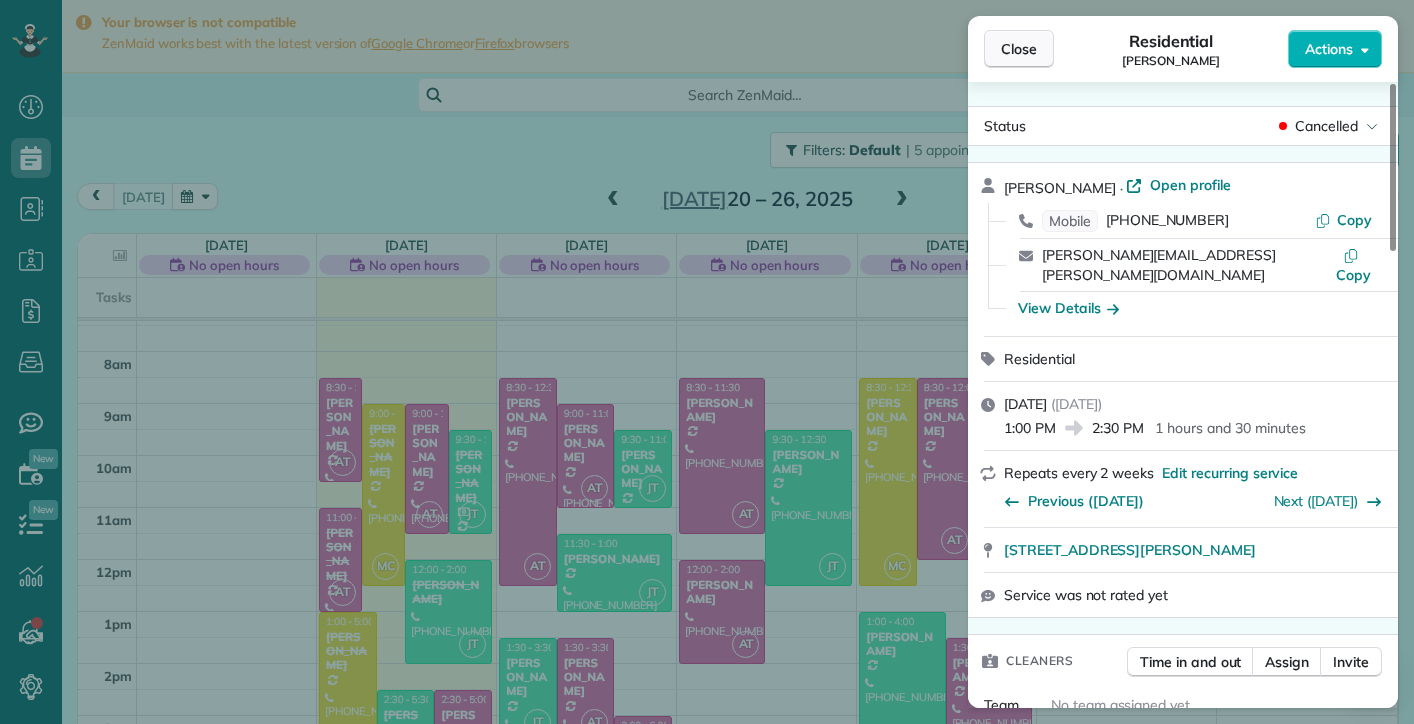 click on "Close" at bounding box center (1019, 49) 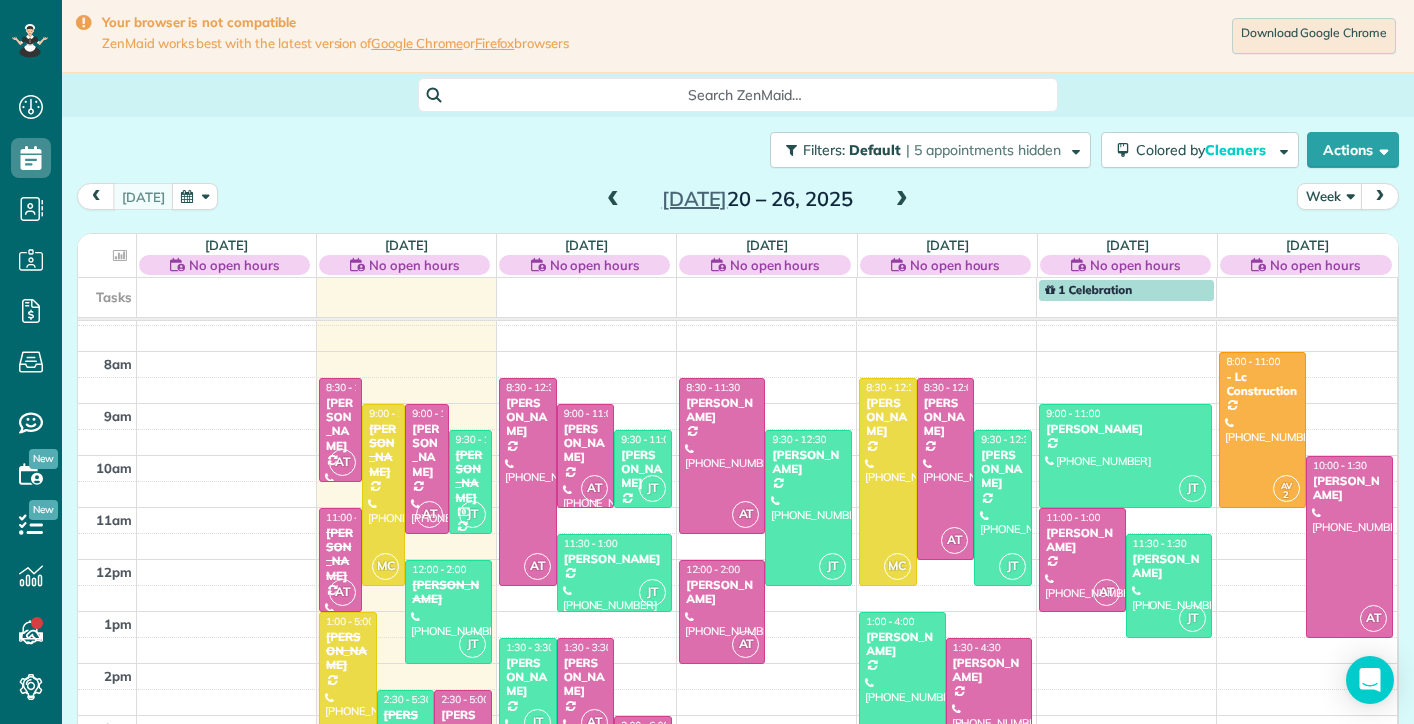 click on "2am 3am 4am 5am 6am 7am 8am 9am 10am 11am 12pm 1pm 2pm 3pm 4pm 5pm 6pm AT 8:30 - 10:30 [PERSON_NAME] [PHONE_NUMBER] [STREET_ADDRESS] MC 9:00 - 12:30 [PERSON_NAME] [PHONE_NUMBER] [STREET_ADDRESS] AT 9:00 - 11:30 [PERSON_NAME] [PHONE_NUMBER] [STREET_ADDRESS][PERSON_NAME] JT 9:30 - 11:30 [PERSON_NAME] [PHONE_NUMBER] [STREET_ADDRESS] AT 11:00 - 1:00 [PERSON_NAME] [PHONE_NUMBER] [STREET_ADDRESS] JT 12:00 - 2:00 [PERSON_NAME] [PHONE_NUMBER] [STREET_ADDRESS][PERSON_NAME] MC 1:00 - 5:00 [PERSON_NAME] [PHONE_NUMBER] [STREET_ADDRESS] JT 2:30 - 5:[GEOGRAPHIC_DATA][PERSON_NAME] [PHONE_NUMBER] [STREET_ADDRESS][PERSON_NAME] AT 2:30 - 5:00 [PERSON_NAME] [PHONE_NUMBER] [STREET_ADDRESS] AT 8:30 - 12:30 [PERSON_NAME] [PHONE_NUMBER] [STREET_ADDRESS] AT 9:00 - 11:00 [PERSON_NAME] [PHONE_NUMBER] JT" at bounding box center (737, 481) 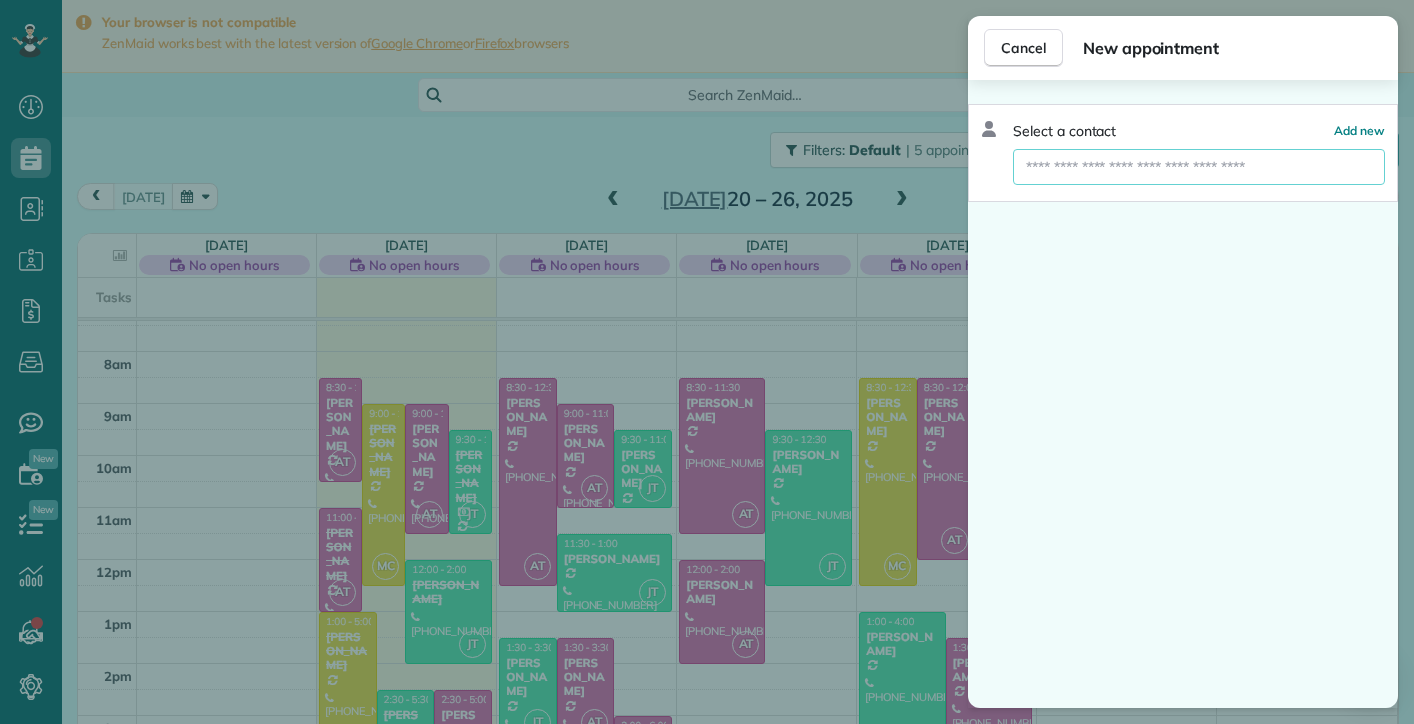 click at bounding box center [1199, 167] 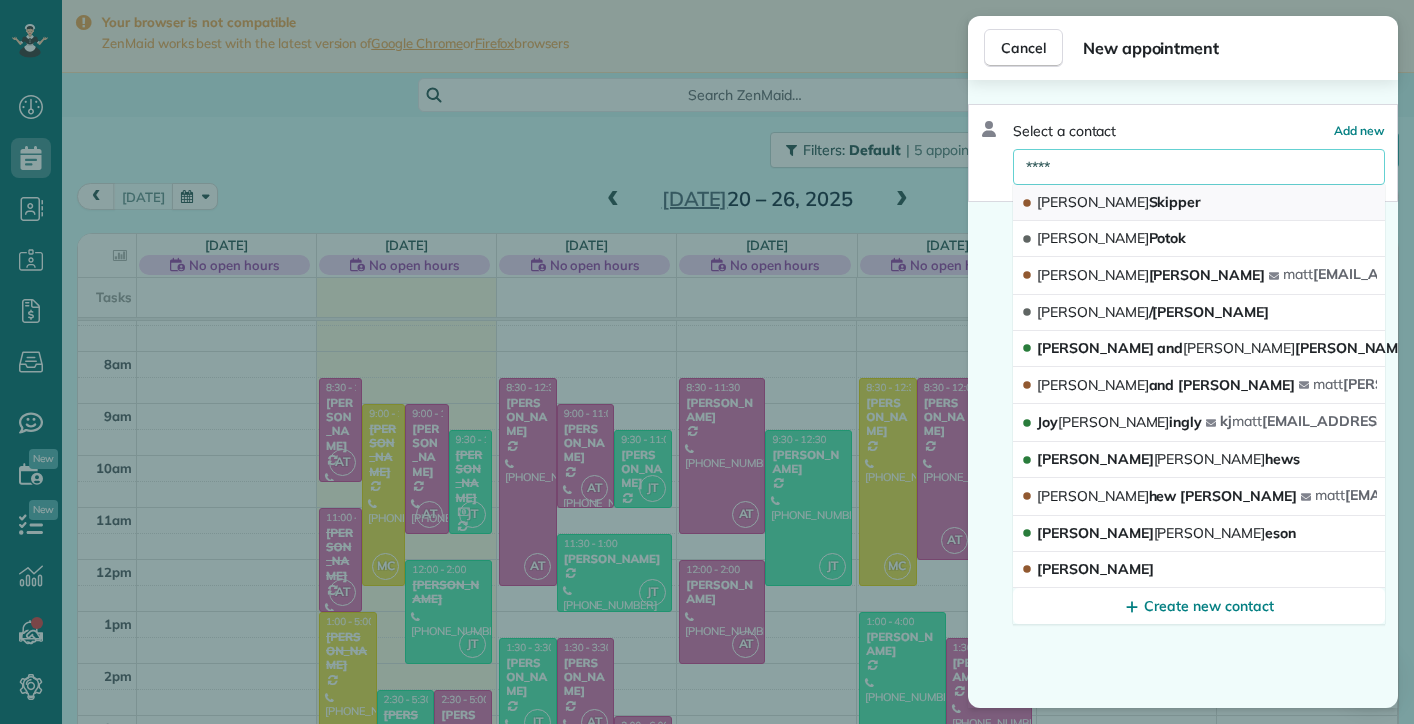 type on "****" 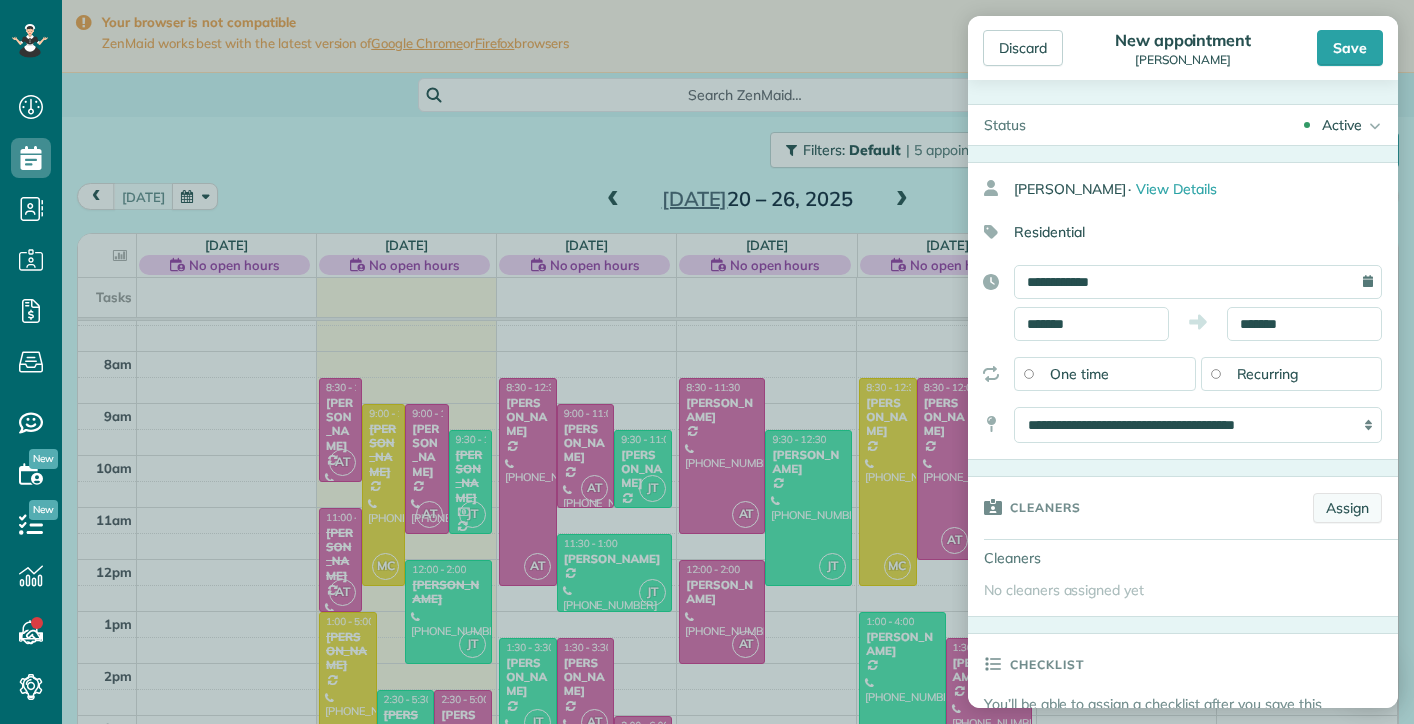 click on "Assign" at bounding box center (1347, 508) 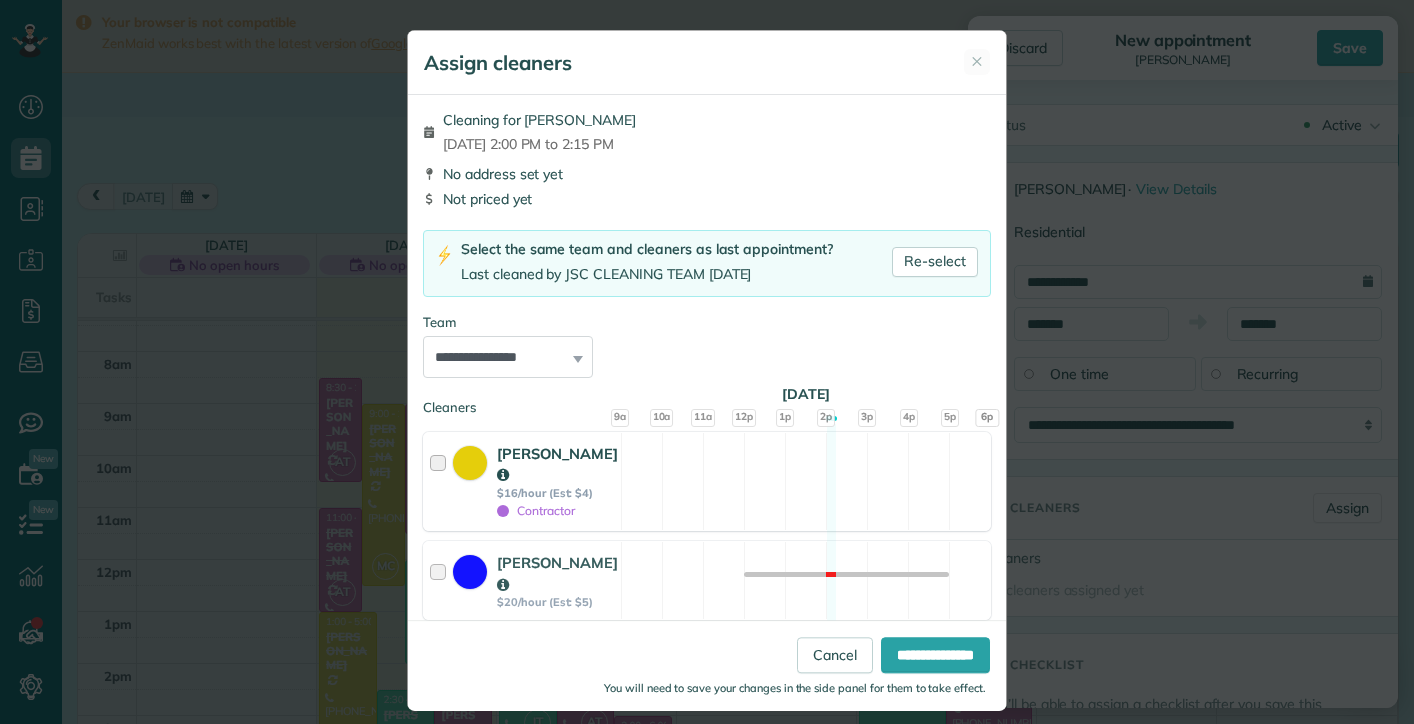 scroll, scrollTop: 381, scrollLeft: 0, axis: vertical 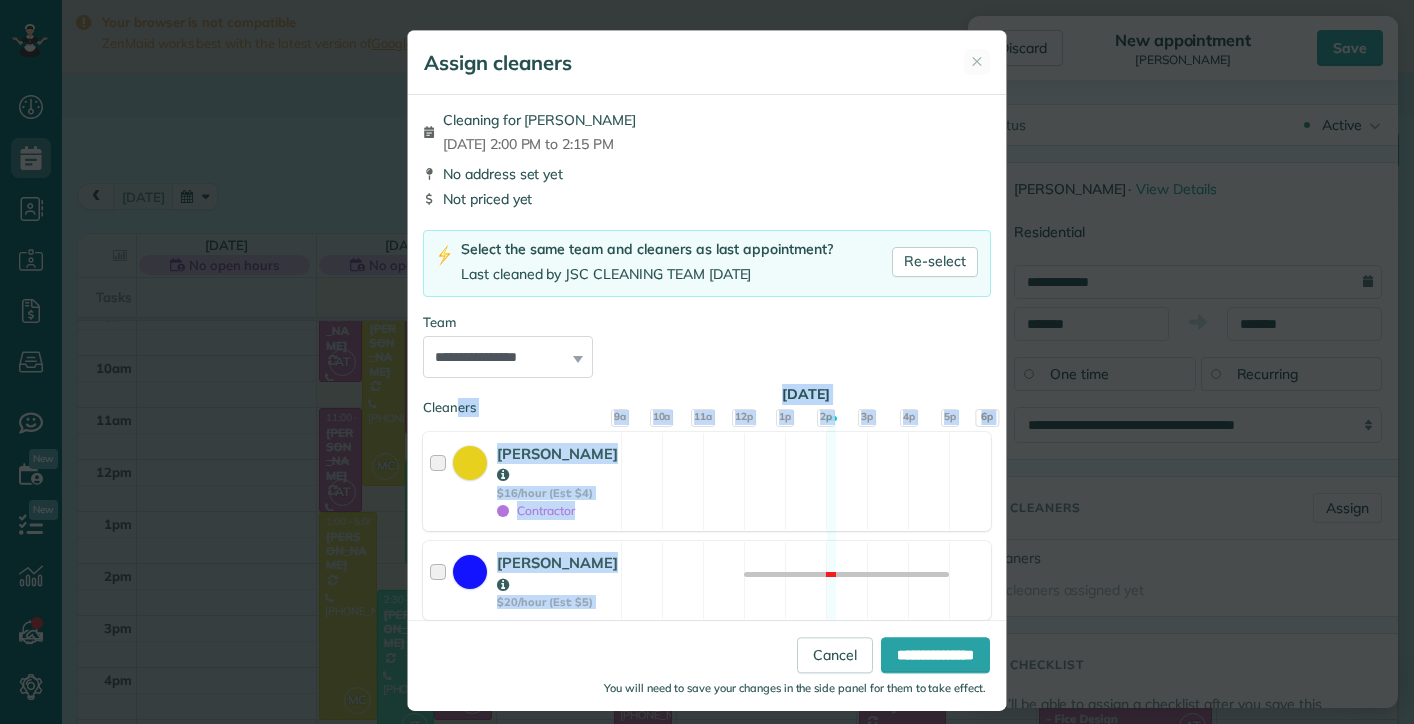 drag, startPoint x: 987, startPoint y: 379, endPoint x: 934, endPoint y: 633, distance: 259.4706 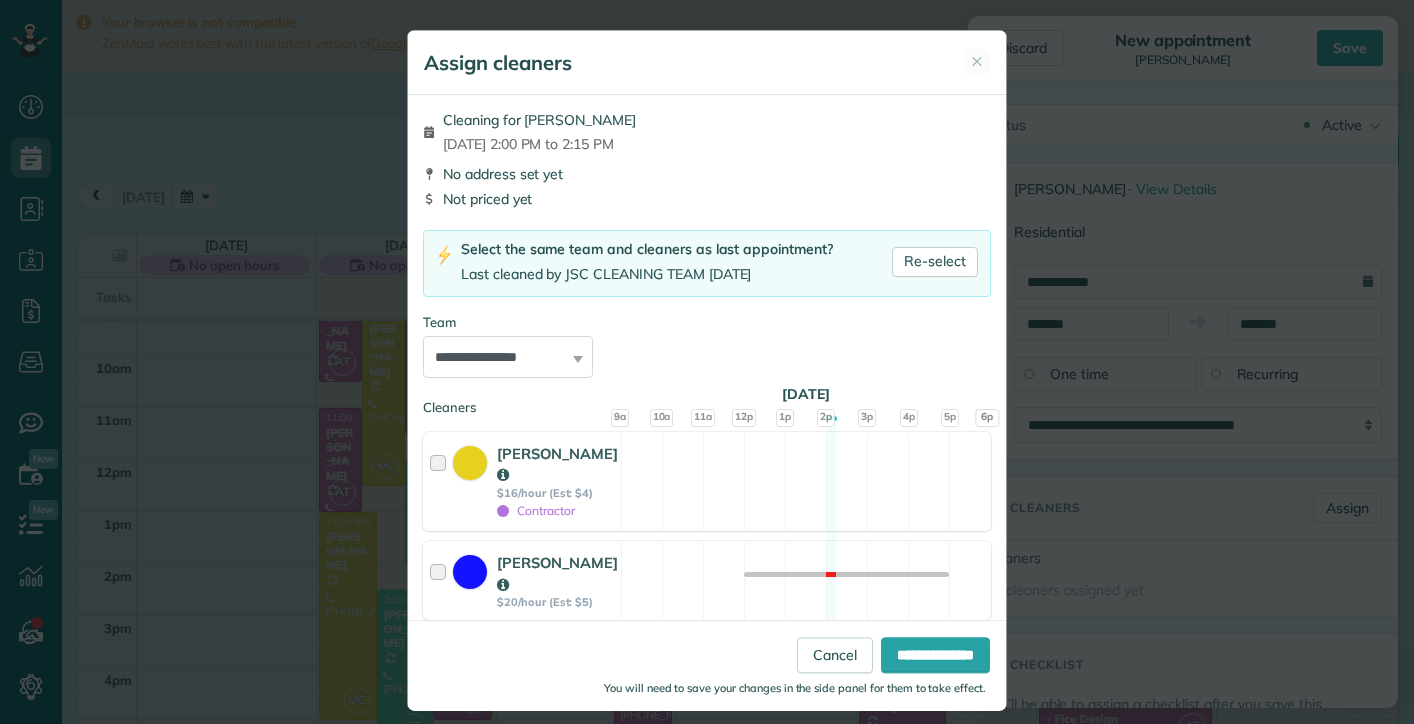 click on "**********" at bounding box center [707, 345] 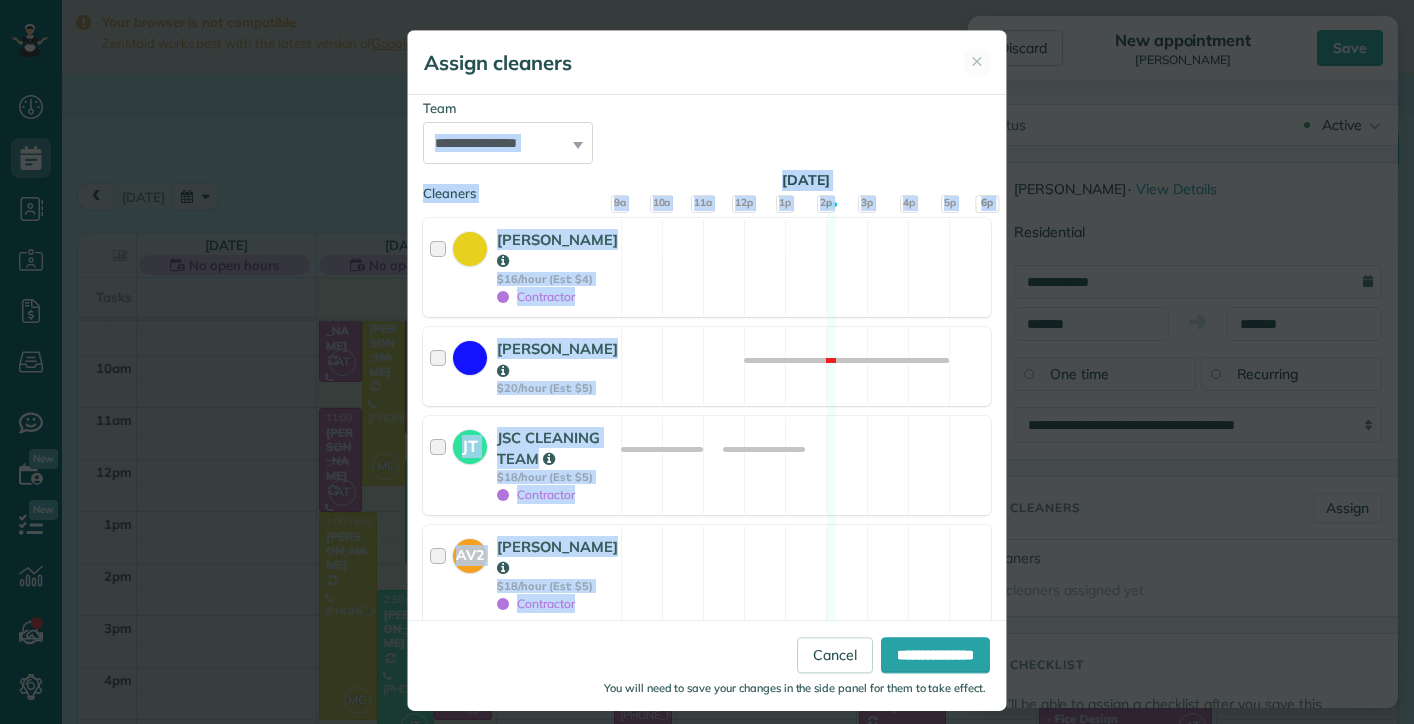 scroll, scrollTop: 255, scrollLeft: 0, axis: vertical 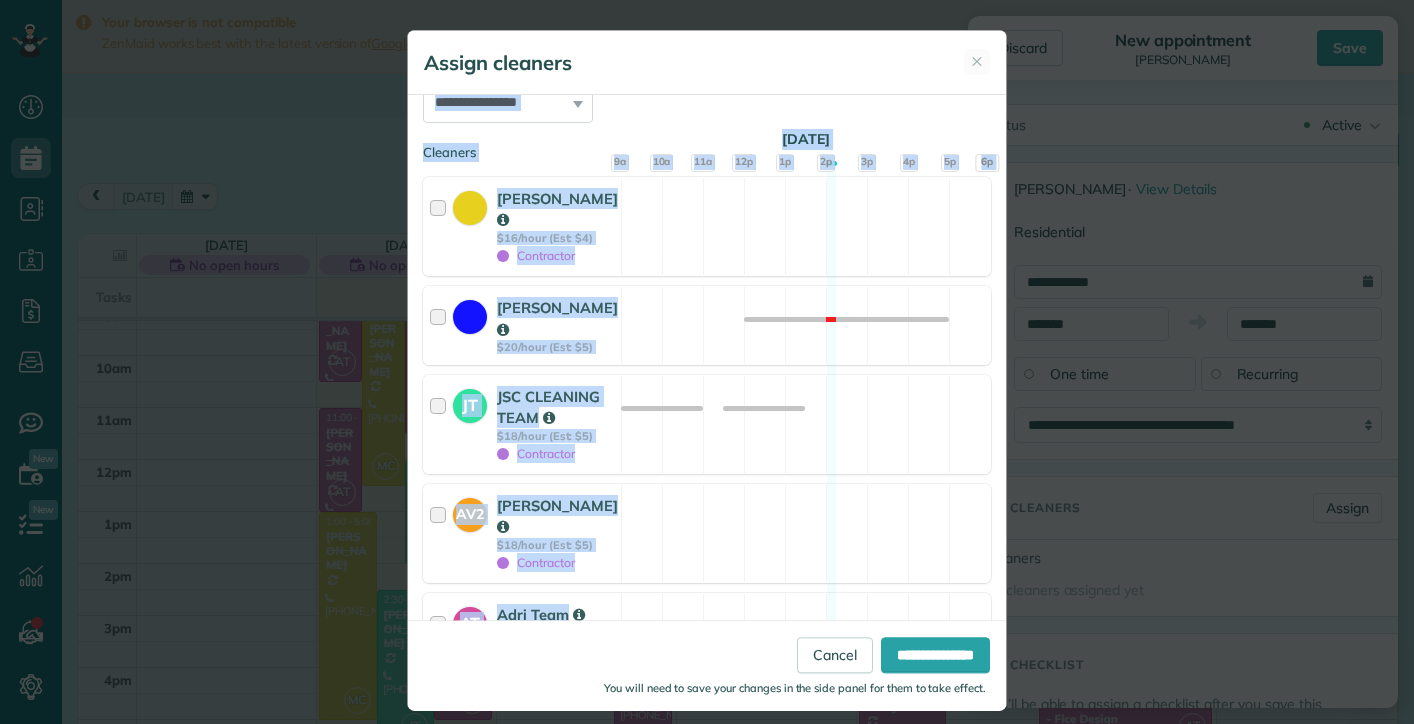 drag, startPoint x: 961, startPoint y: 337, endPoint x: 886, endPoint y: 632, distance: 304.3846 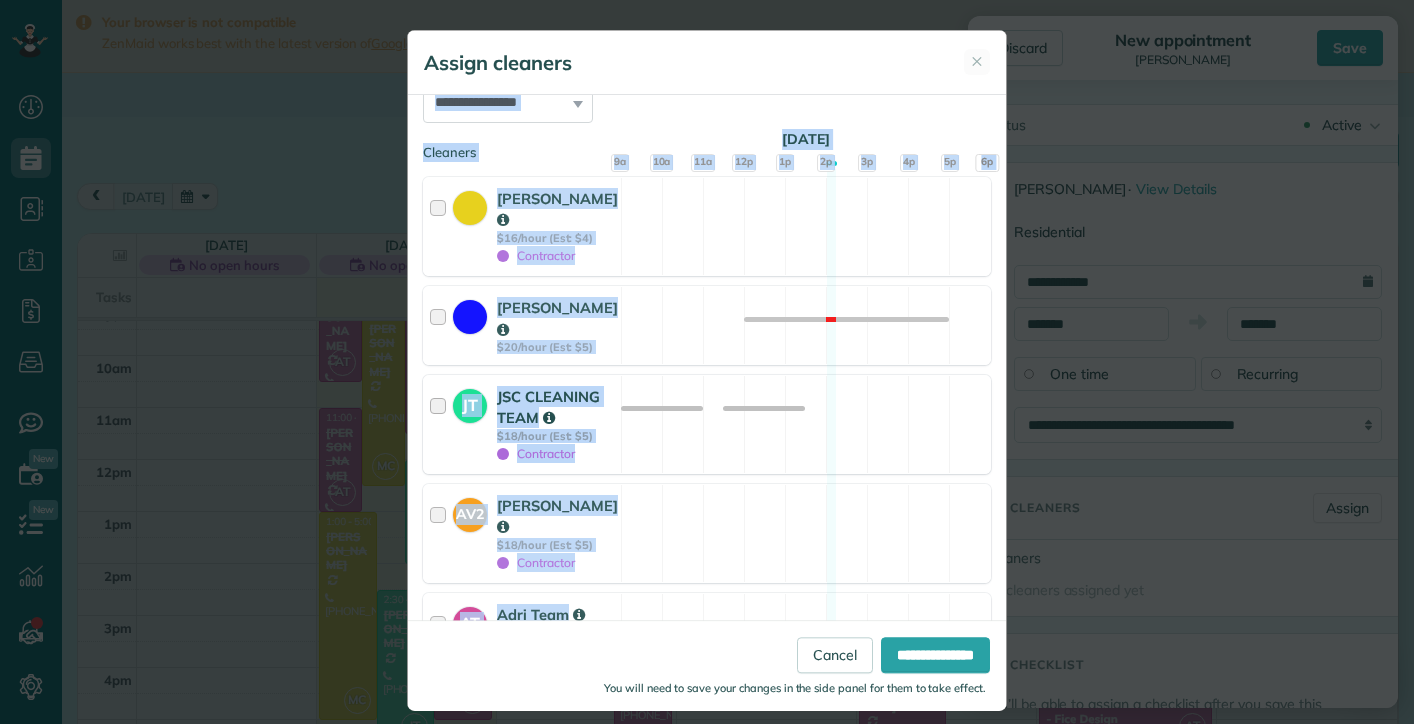 click on "JT
JSC CLEANING TEAM
$18/hour (Est: $5)
Contractor
Available" at bounding box center (707, 424) 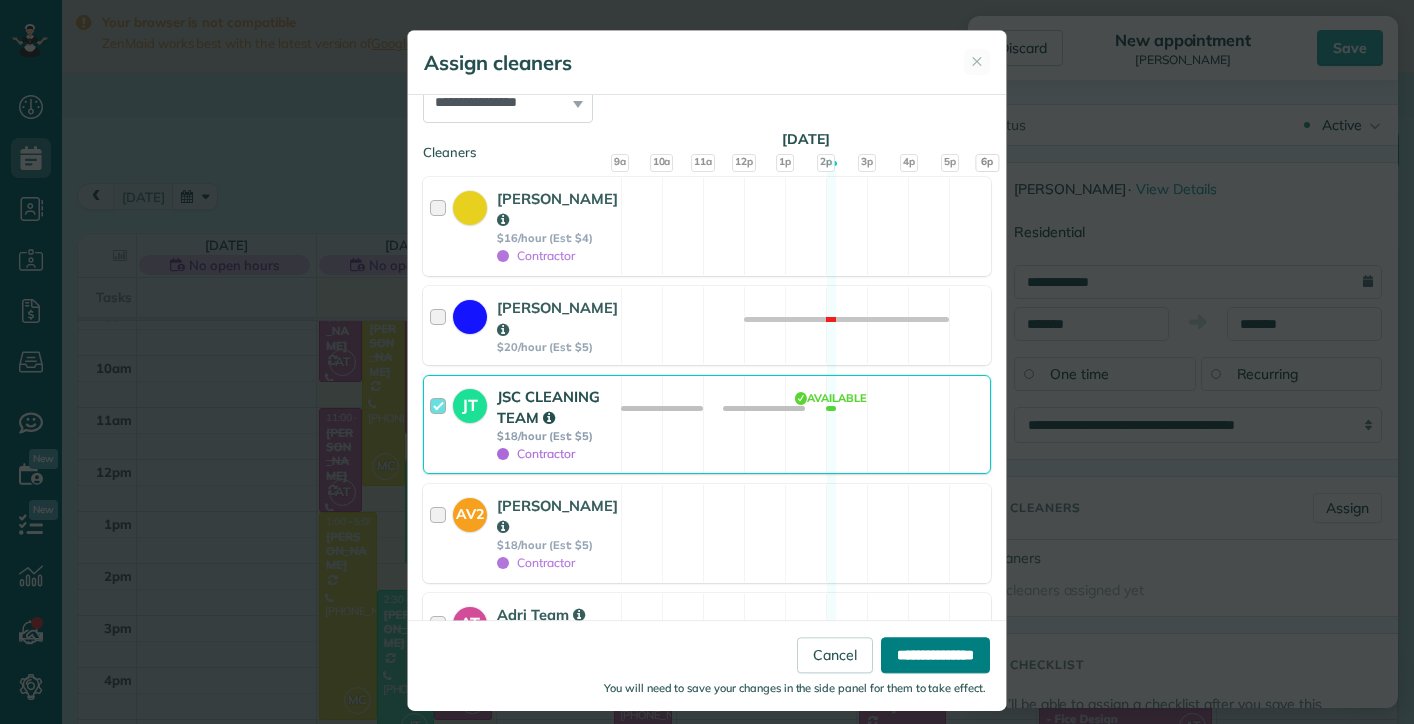 click on "**********" at bounding box center [935, 655] 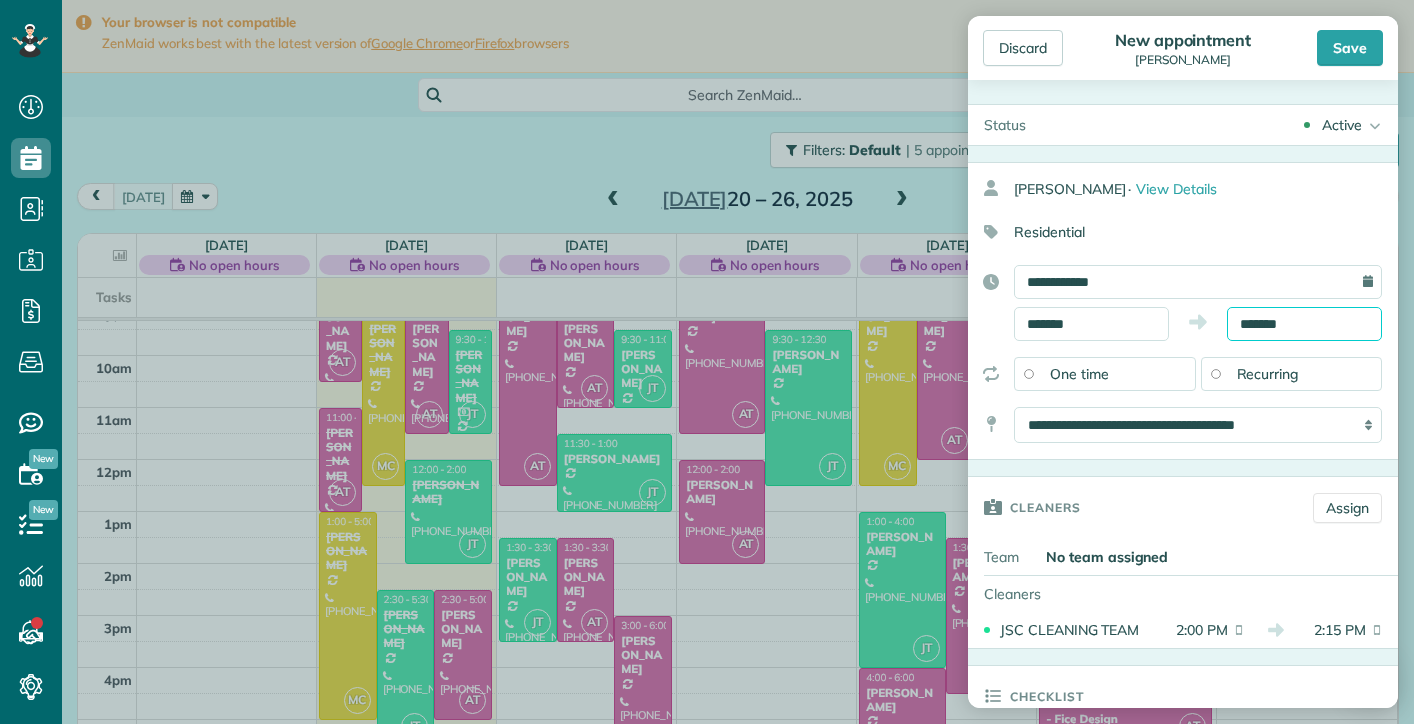 click on "Dashboard
Scheduling
Calendar View
List View
Dispatch View - Weekly scheduling (Beta)" at bounding box center [707, 362] 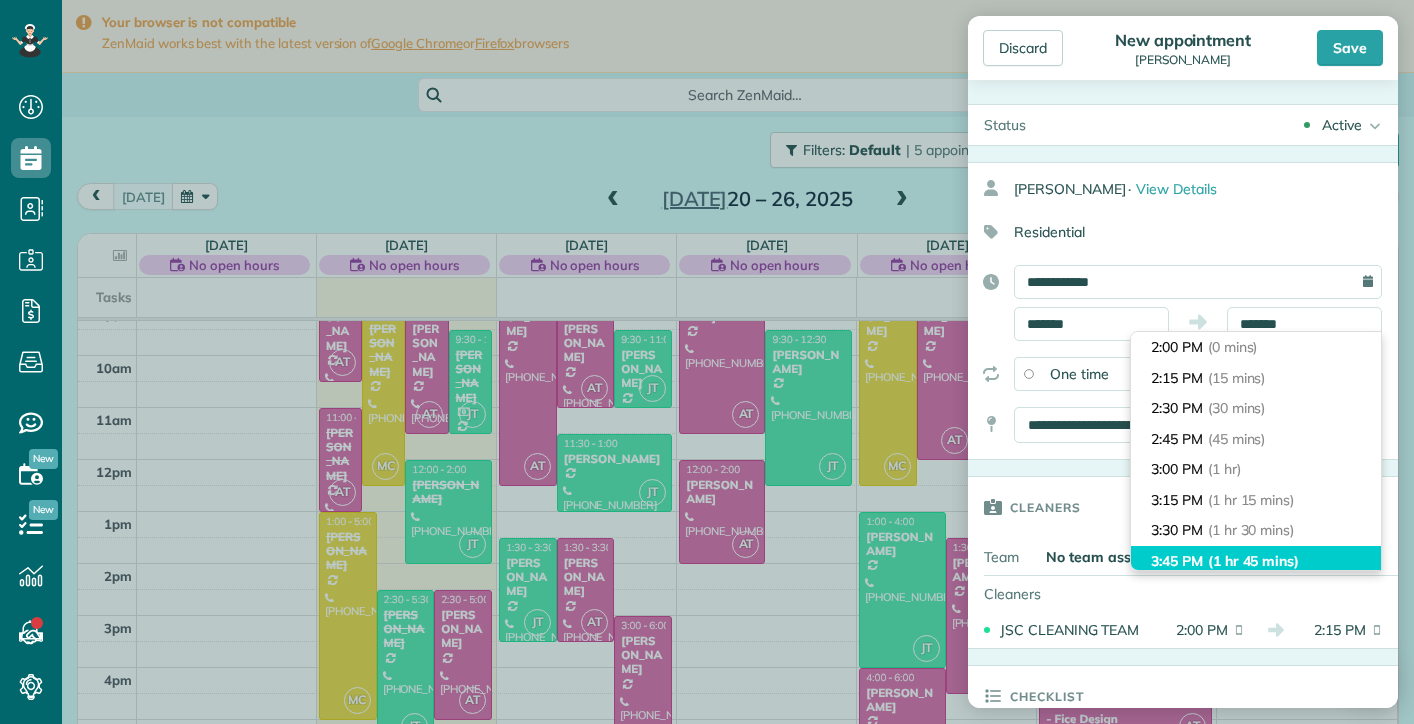click on "3:45 PM  (1 hr 45 mins)" at bounding box center (1256, 561) 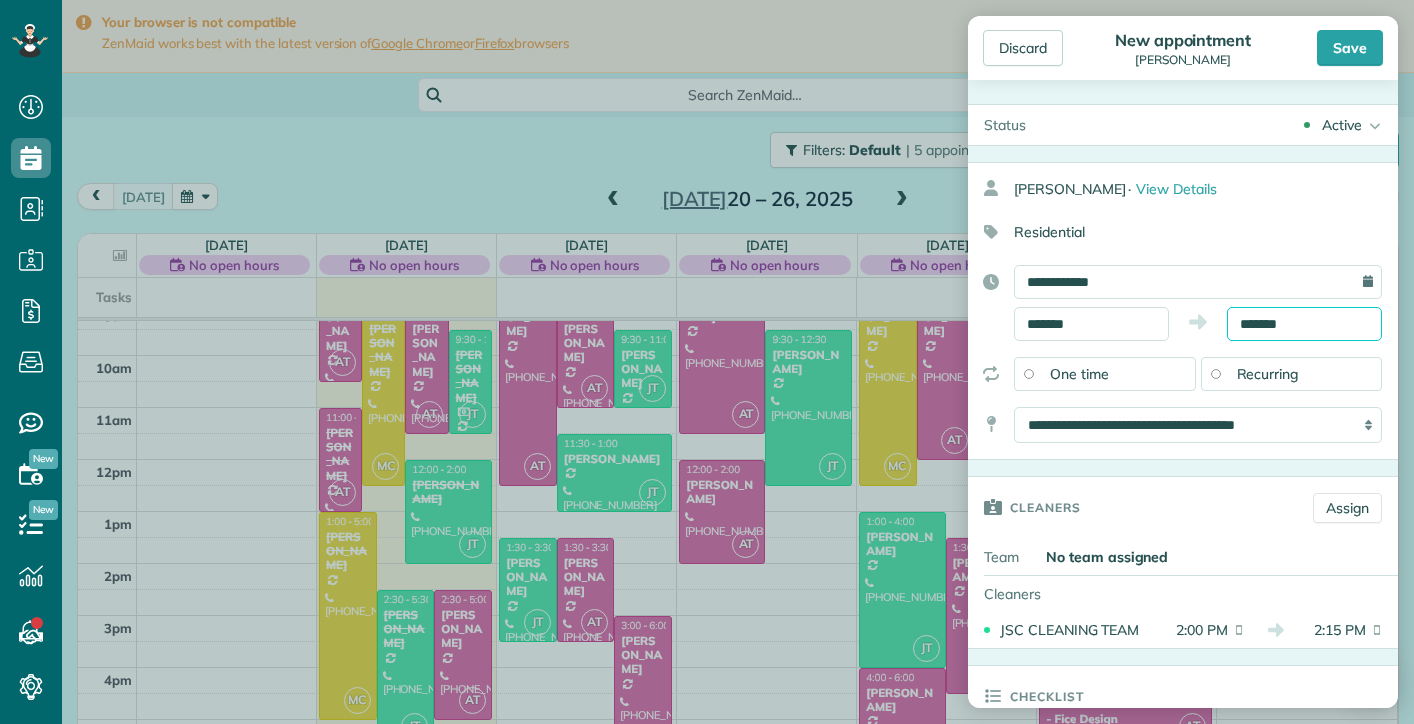 click on "*******" at bounding box center [1304, 324] 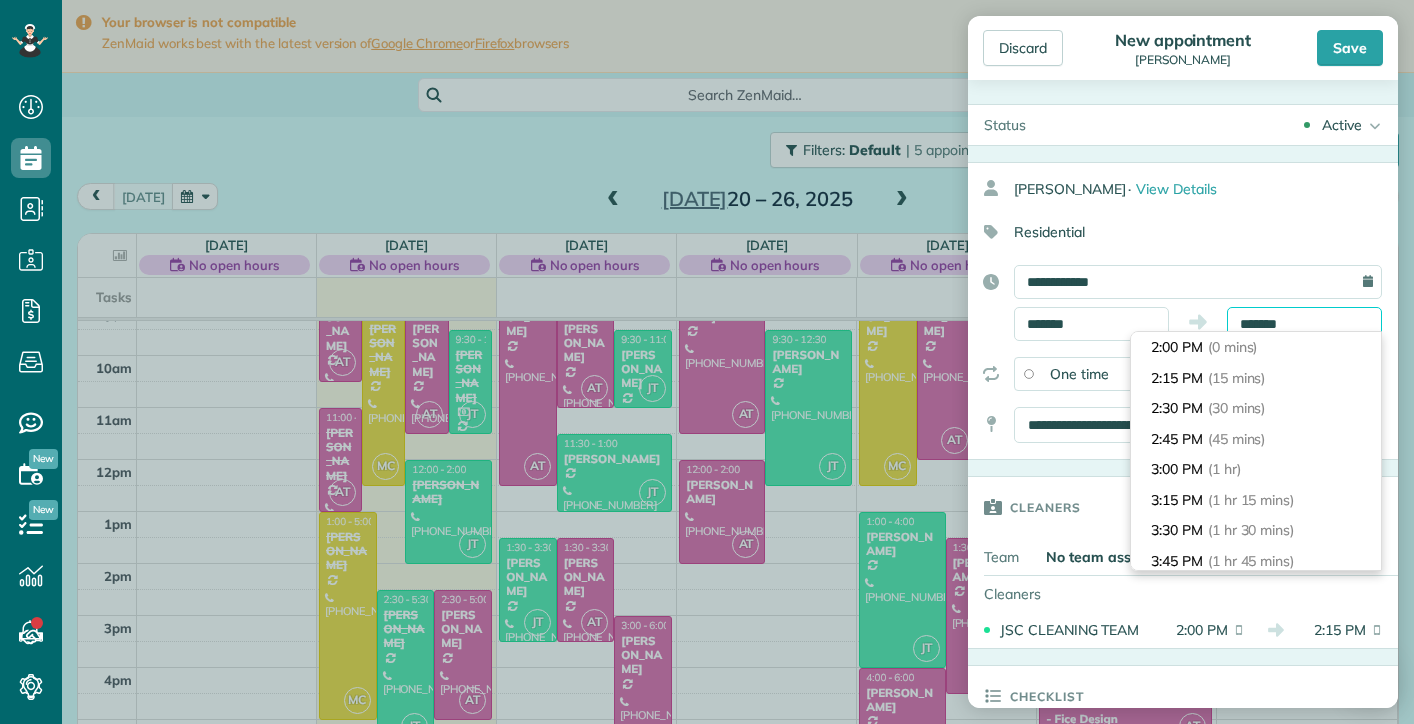 scroll, scrollTop: 180, scrollLeft: 0, axis: vertical 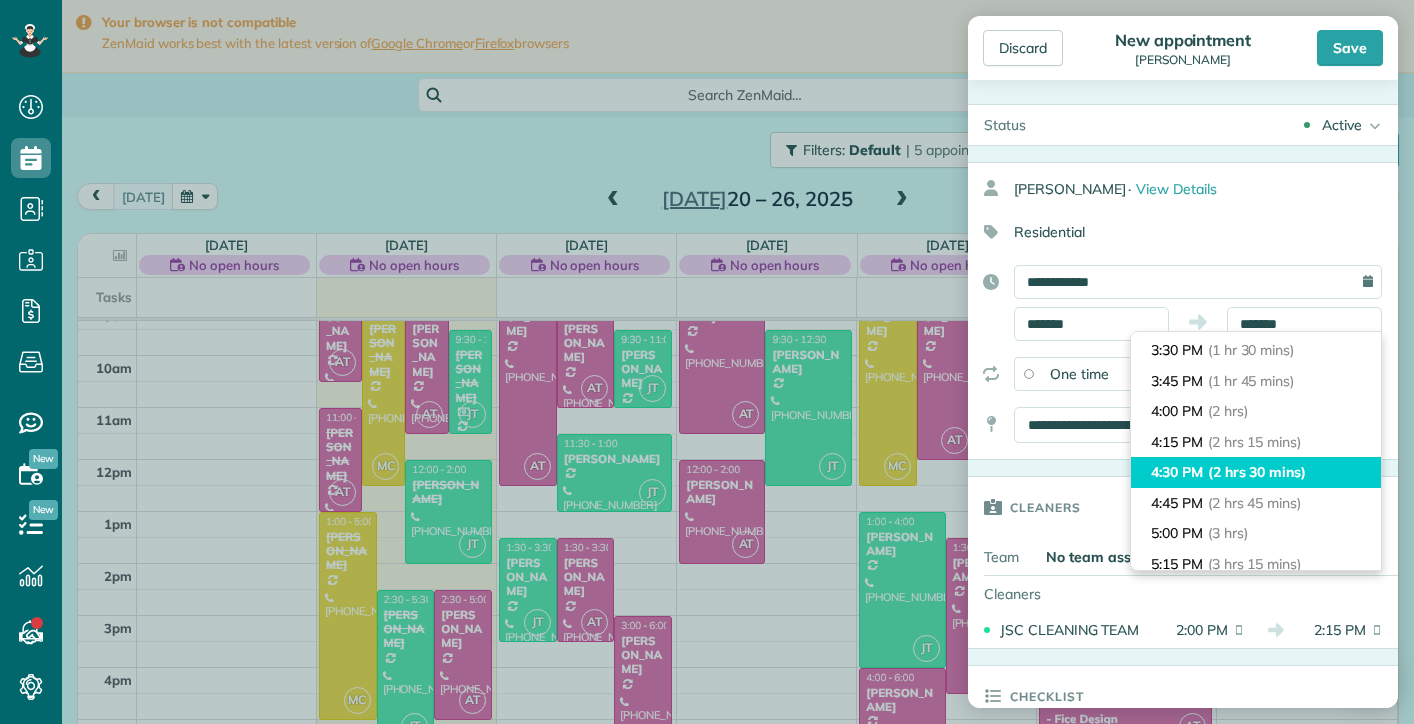 type on "*******" 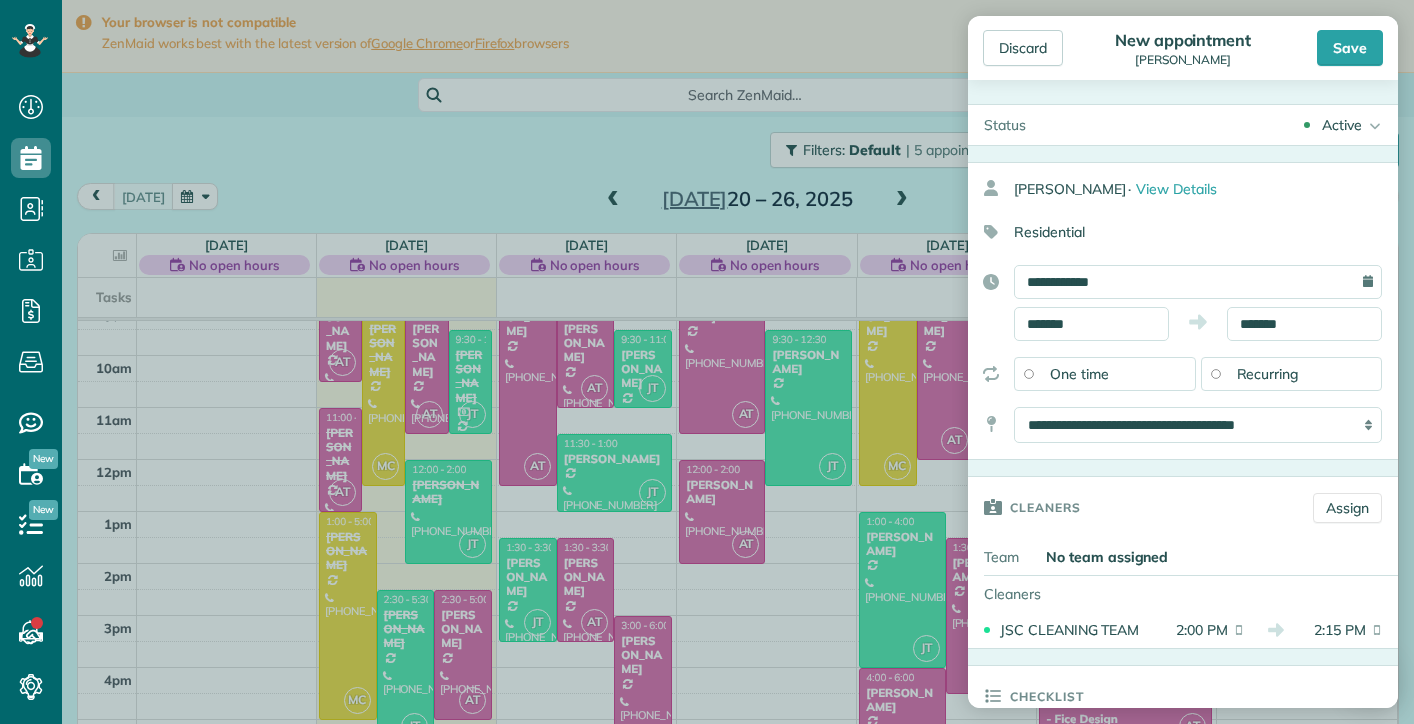 click on "Cleaners" at bounding box center [1132, 507] 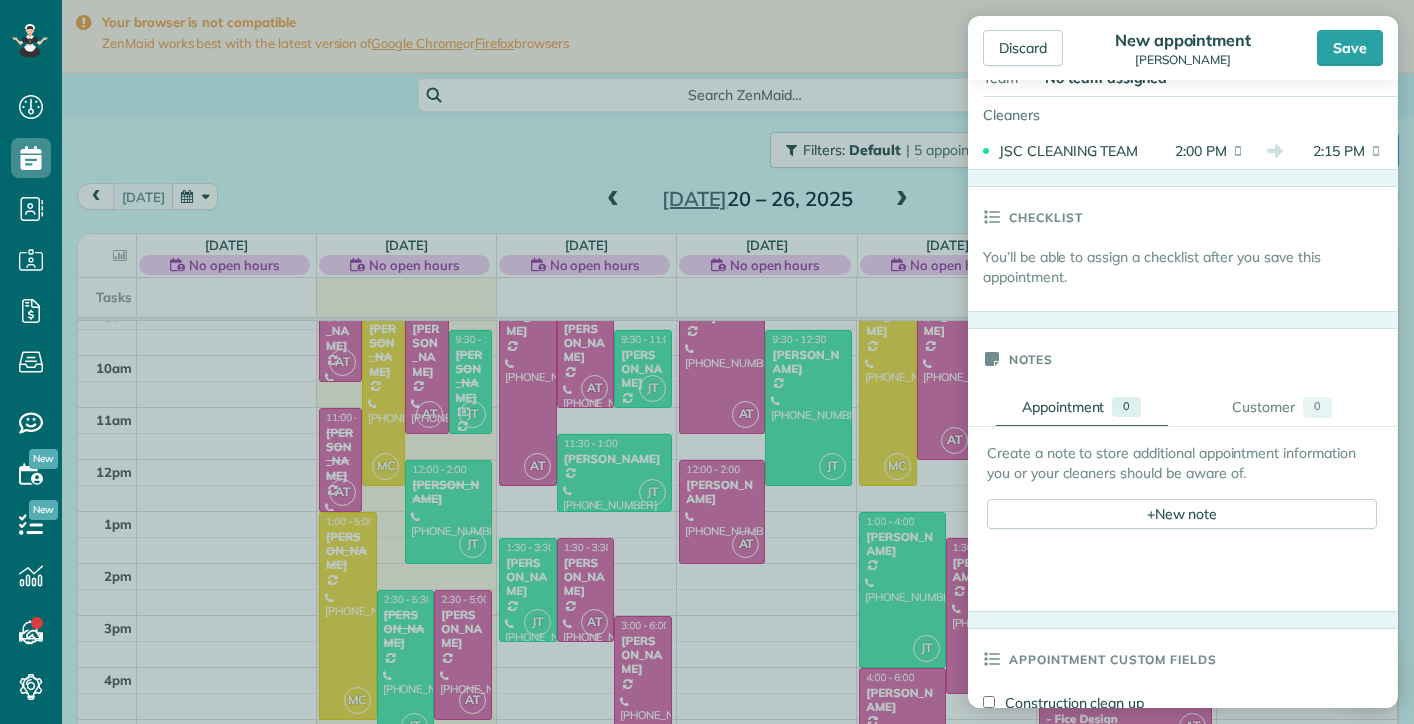 drag, startPoint x: 1391, startPoint y: 510, endPoint x: 1365, endPoint y: 724, distance: 215.57365 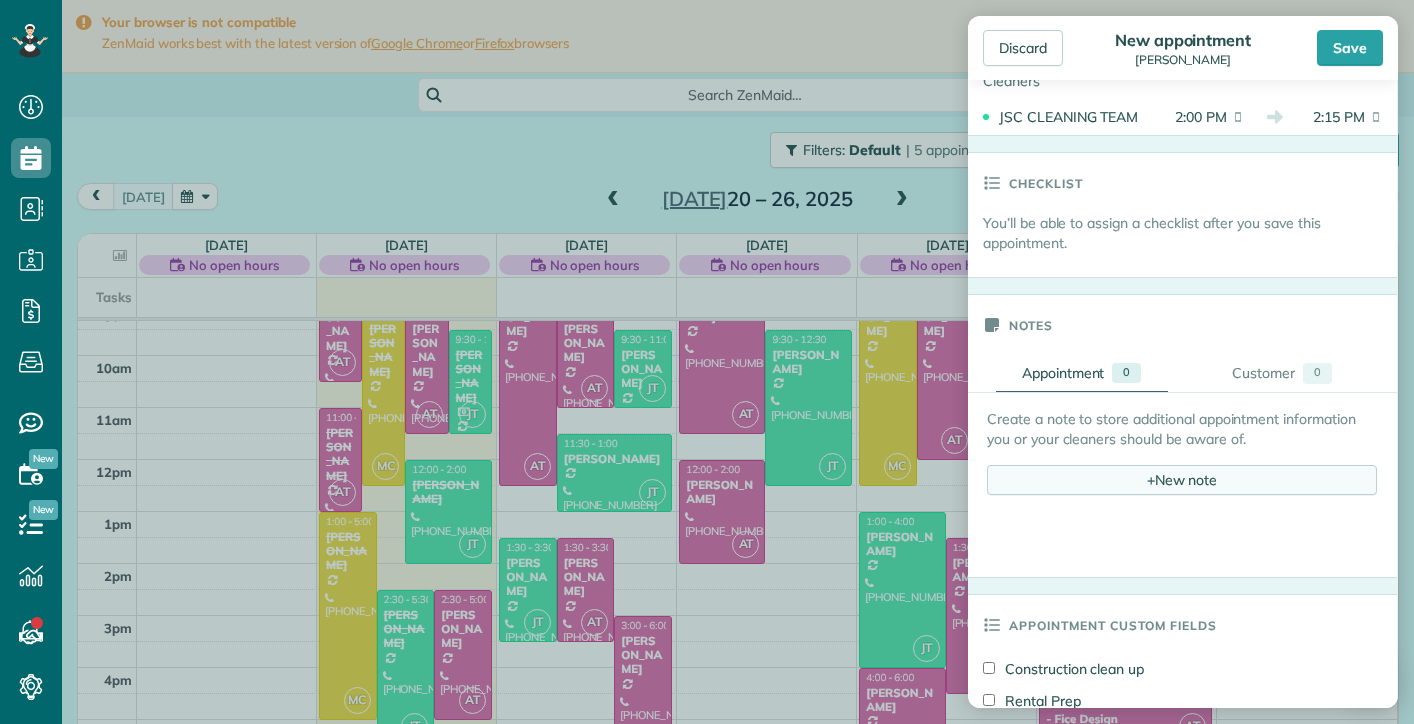 click on "+ New note" at bounding box center [1182, 480] 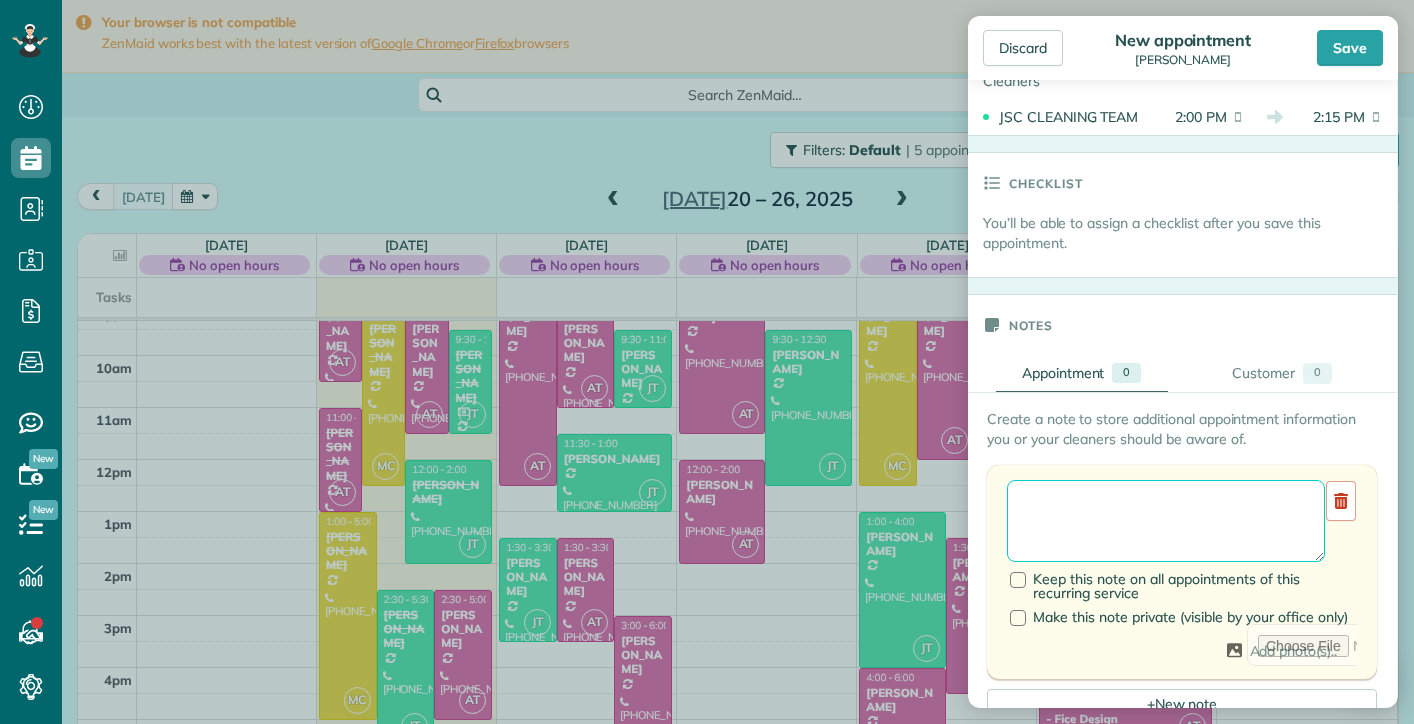 click at bounding box center (1166, 521) 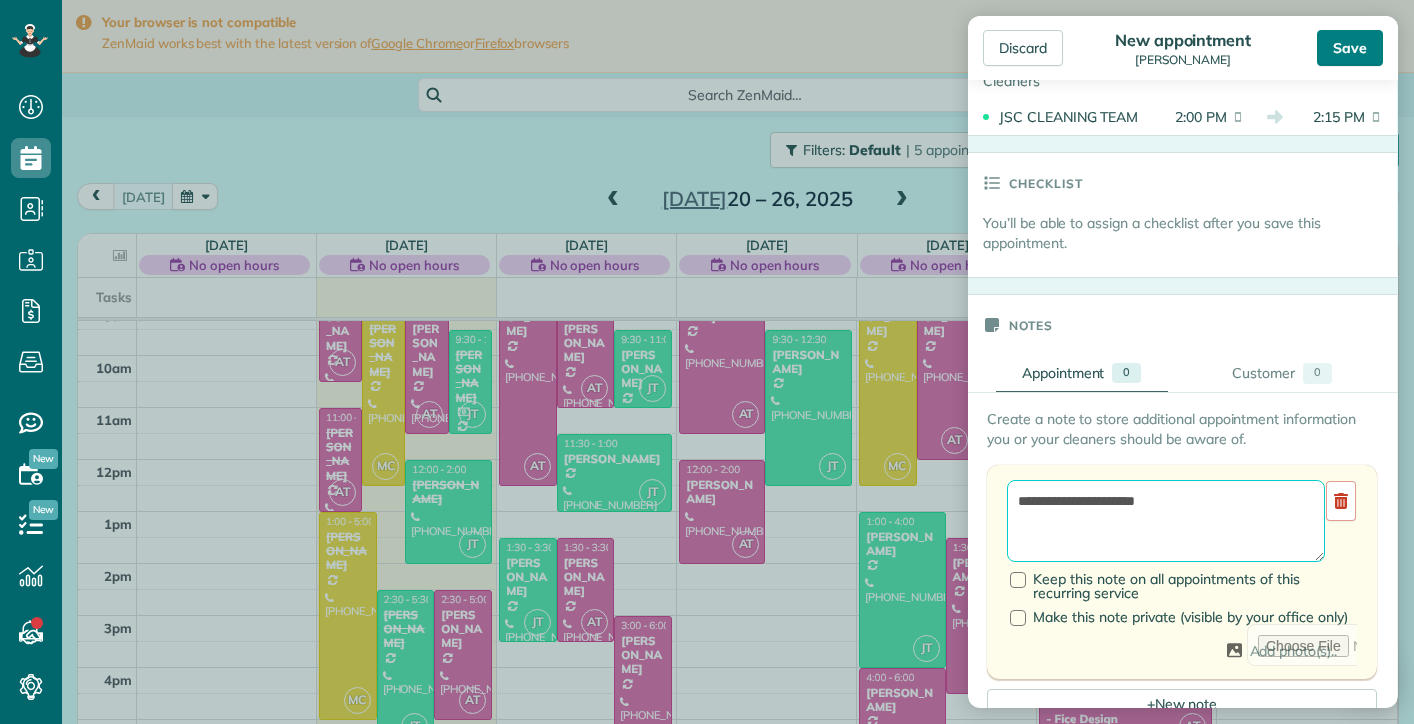 type on "**********" 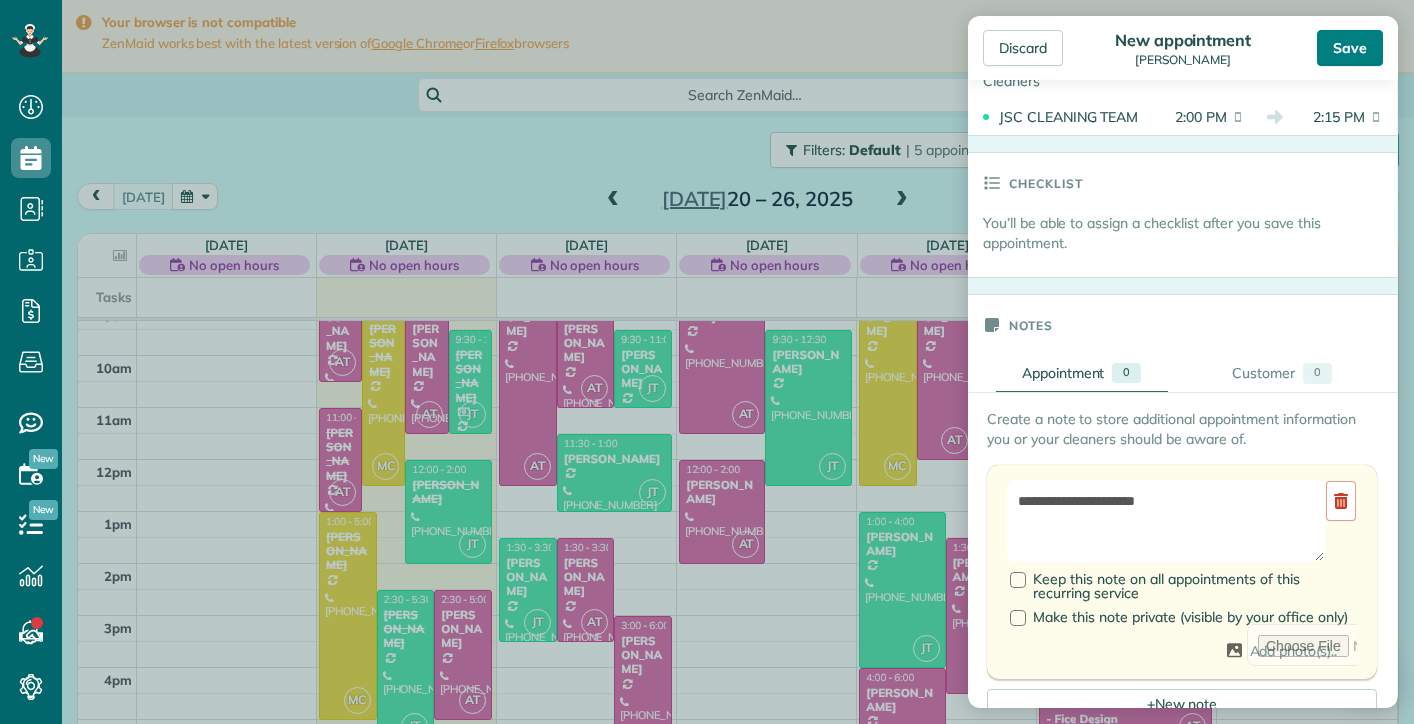 click on "Save" at bounding box center [1350, 48] 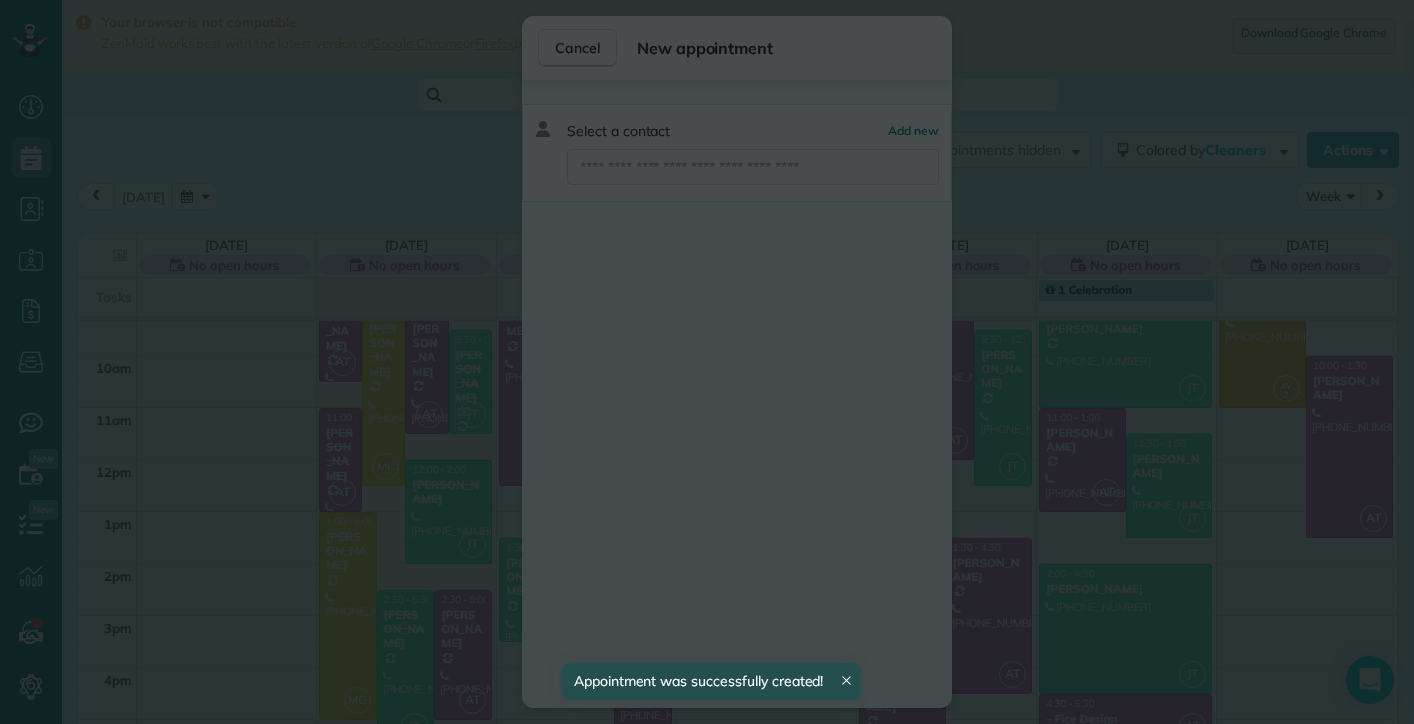 scroll, scrollTop: 381, scrollLeft: 0, axis: vertical 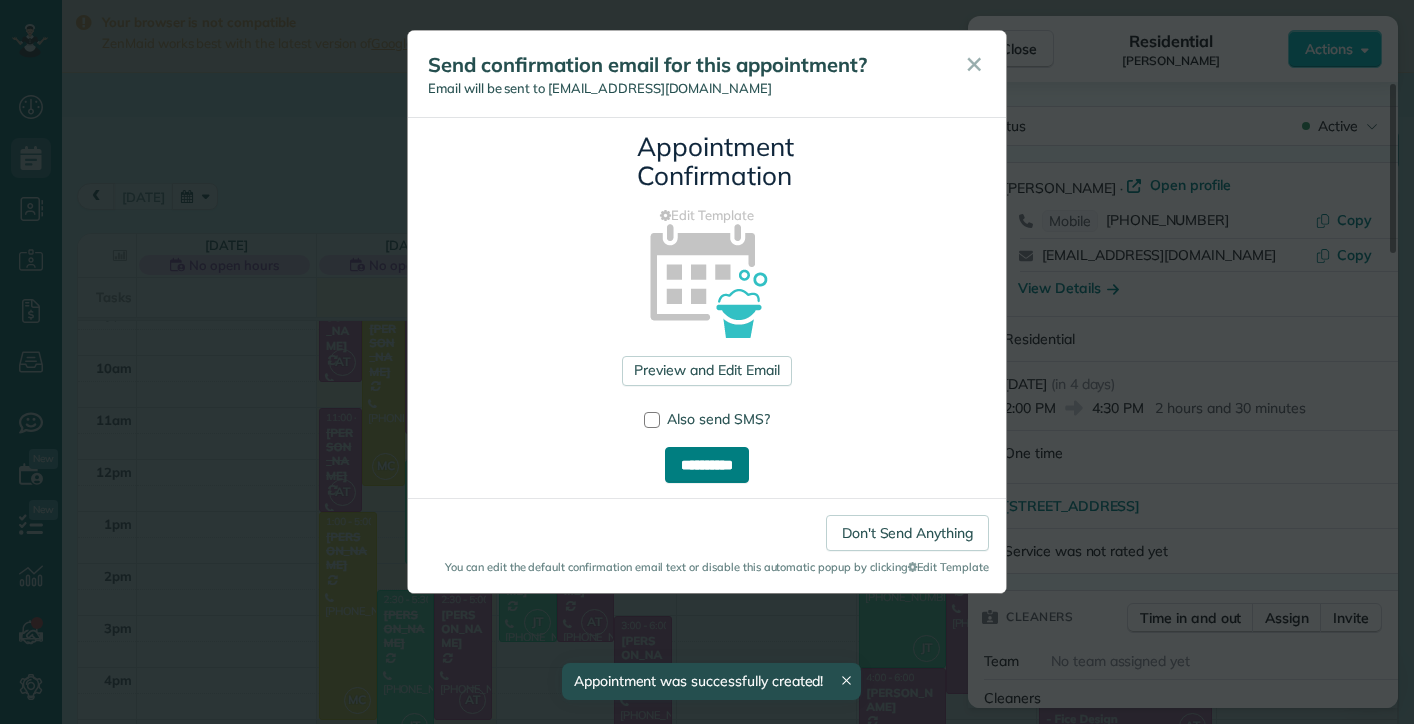 click on "**********" at bounding box center (707, 465) 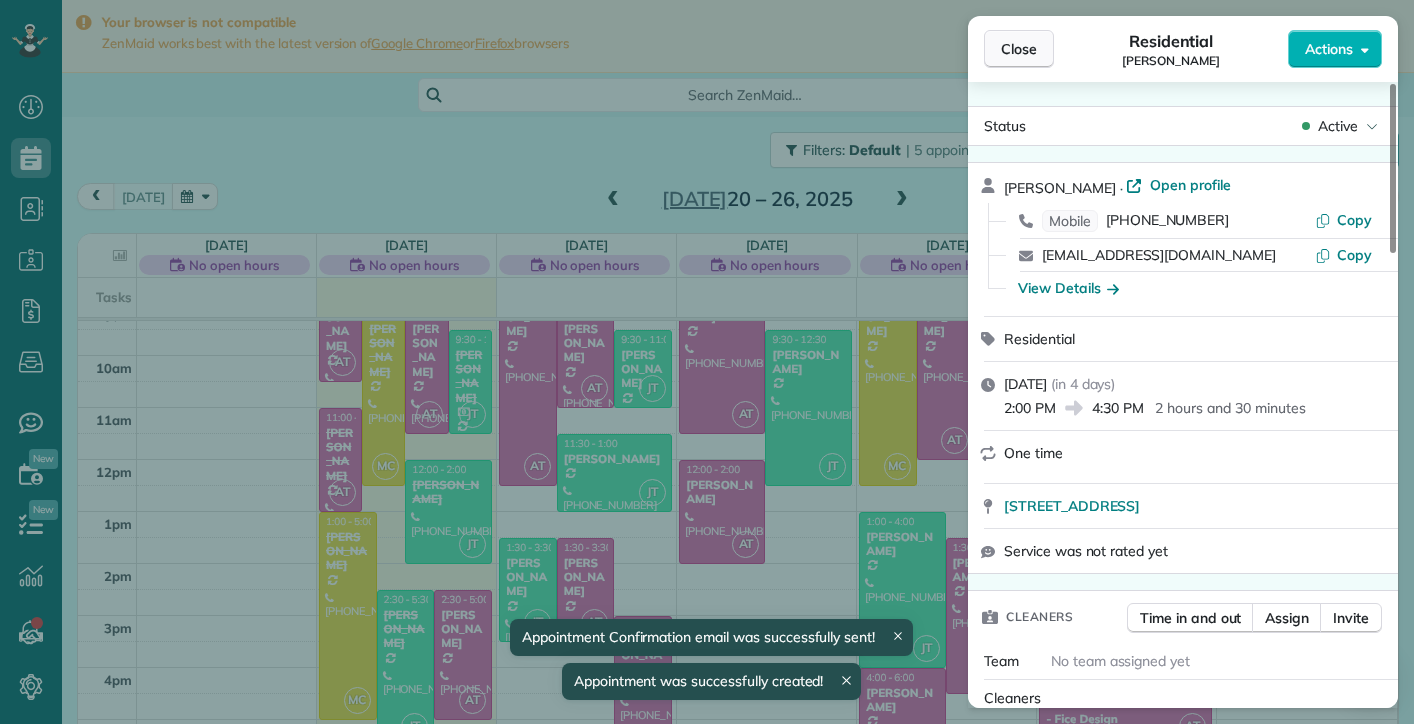 scroll, scrollTop: 381, scrollLeft: 0, axis: vertical 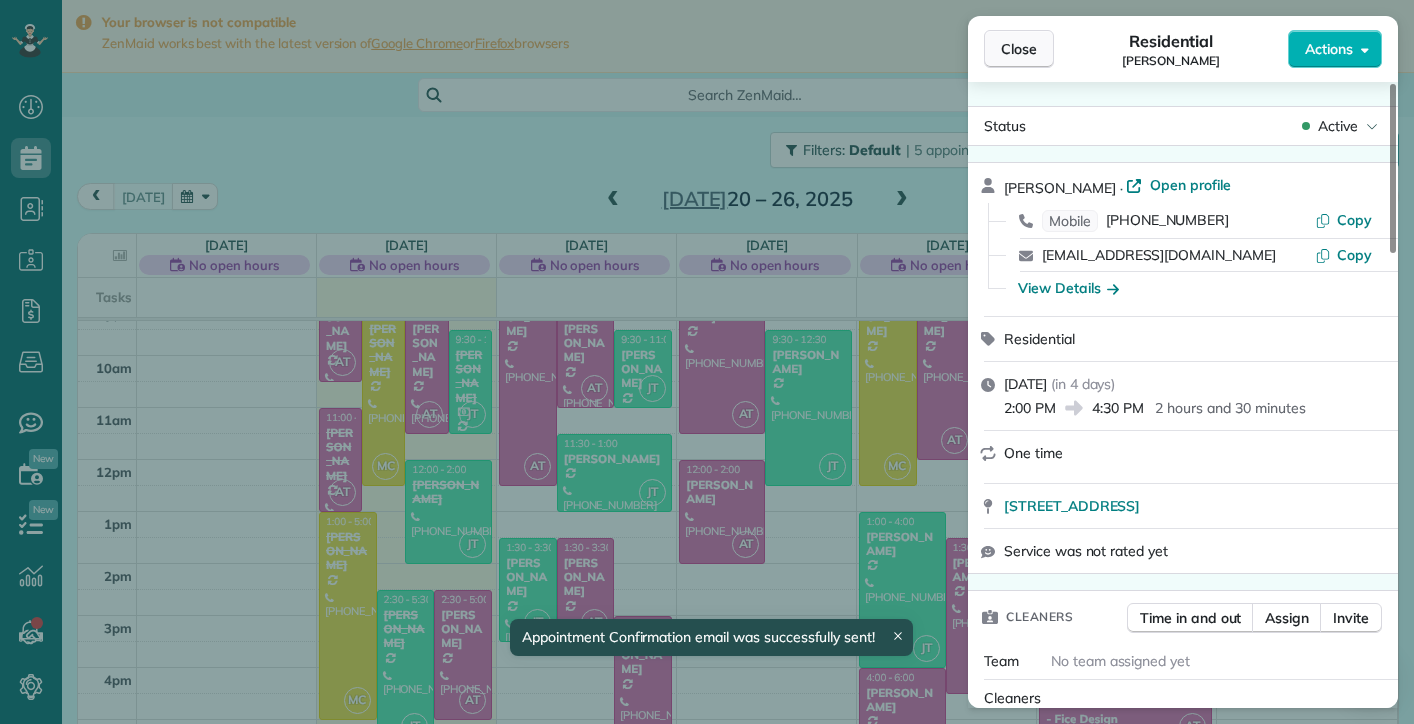 click on "Close" at bounding box center [1019, 49] 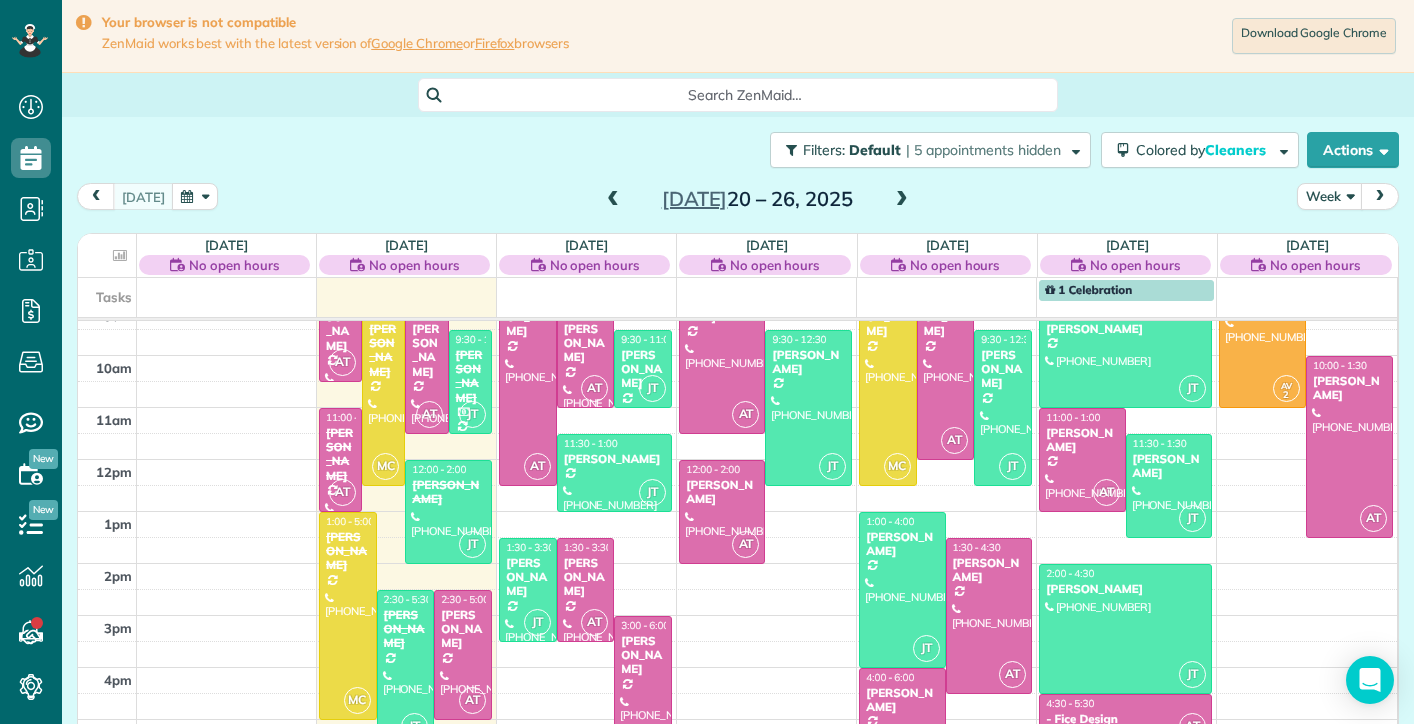 click at bounding box center [902, 200] 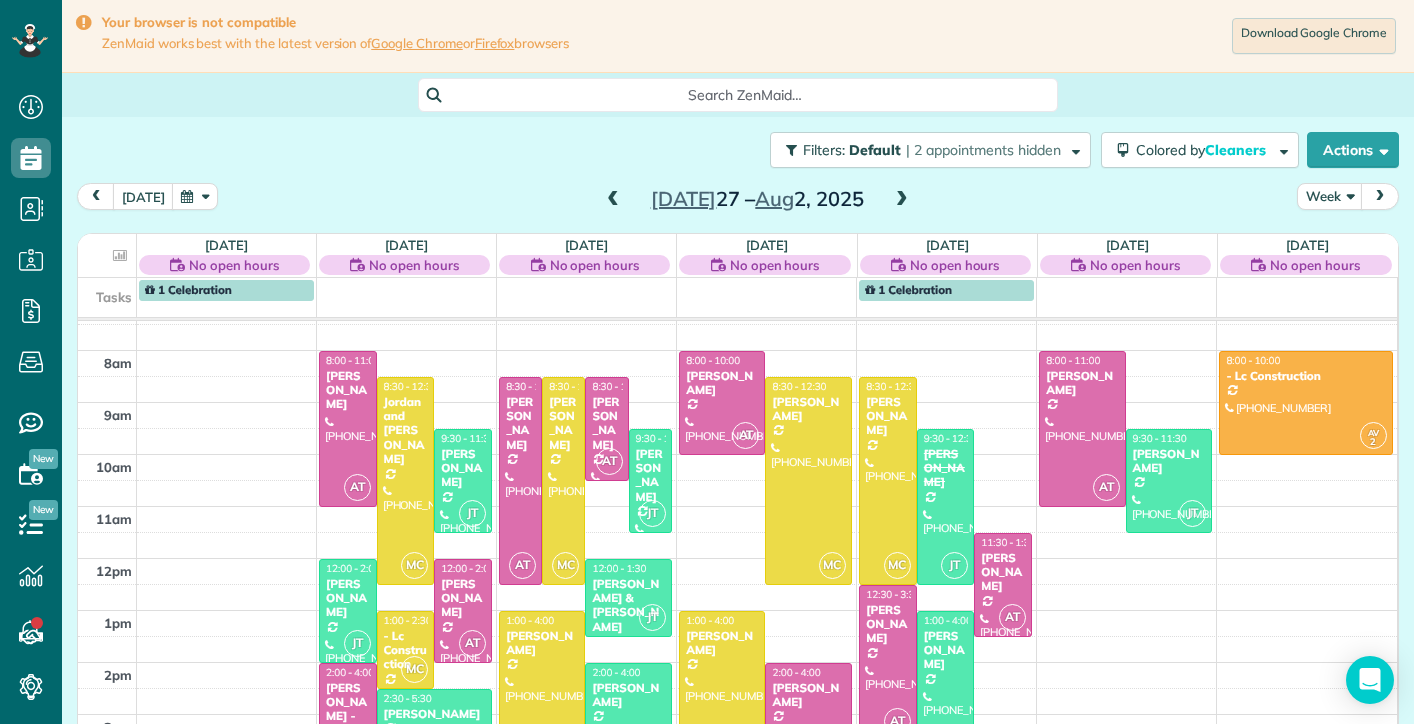 scroll, scrollTop: 382, scrollLeft: 0, axis: vertical 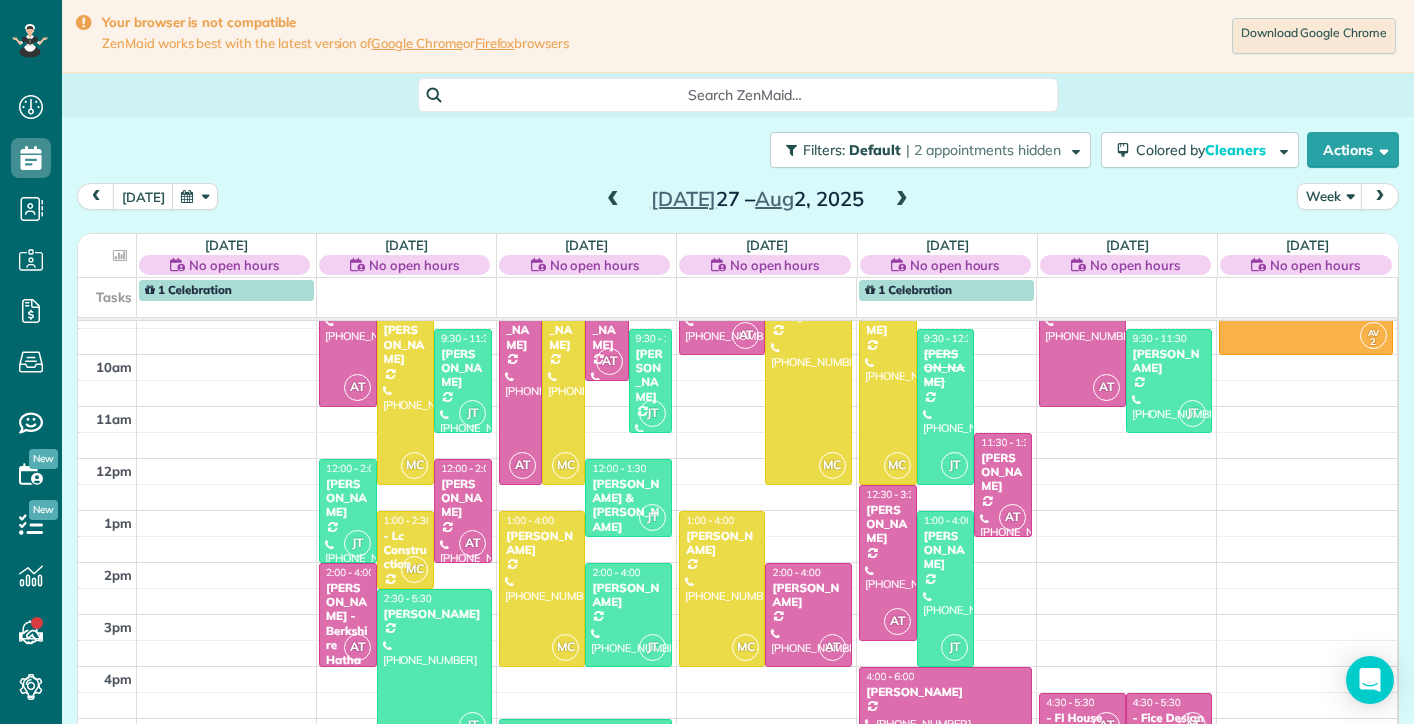 click at bounding box center [902, 200] 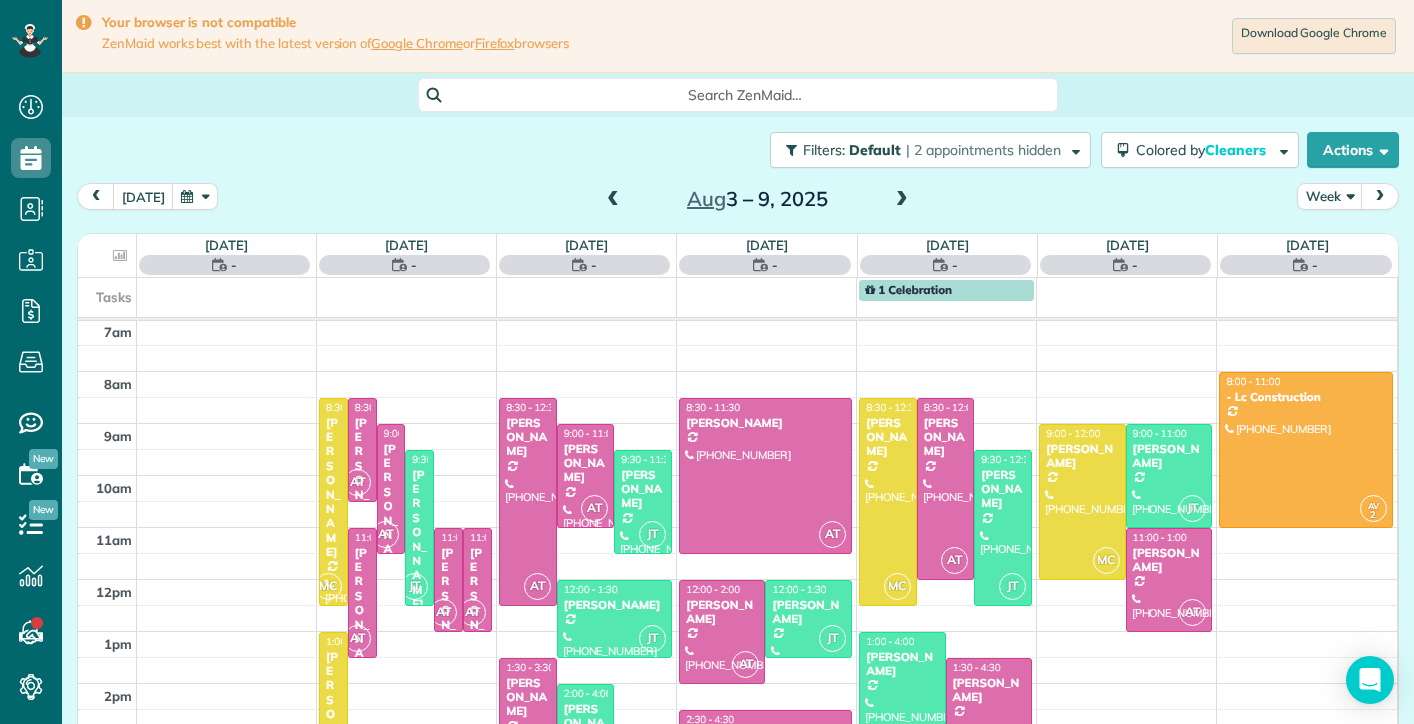 scroll, scrollTop: 261, scrollLeft: 0, axis: vertical 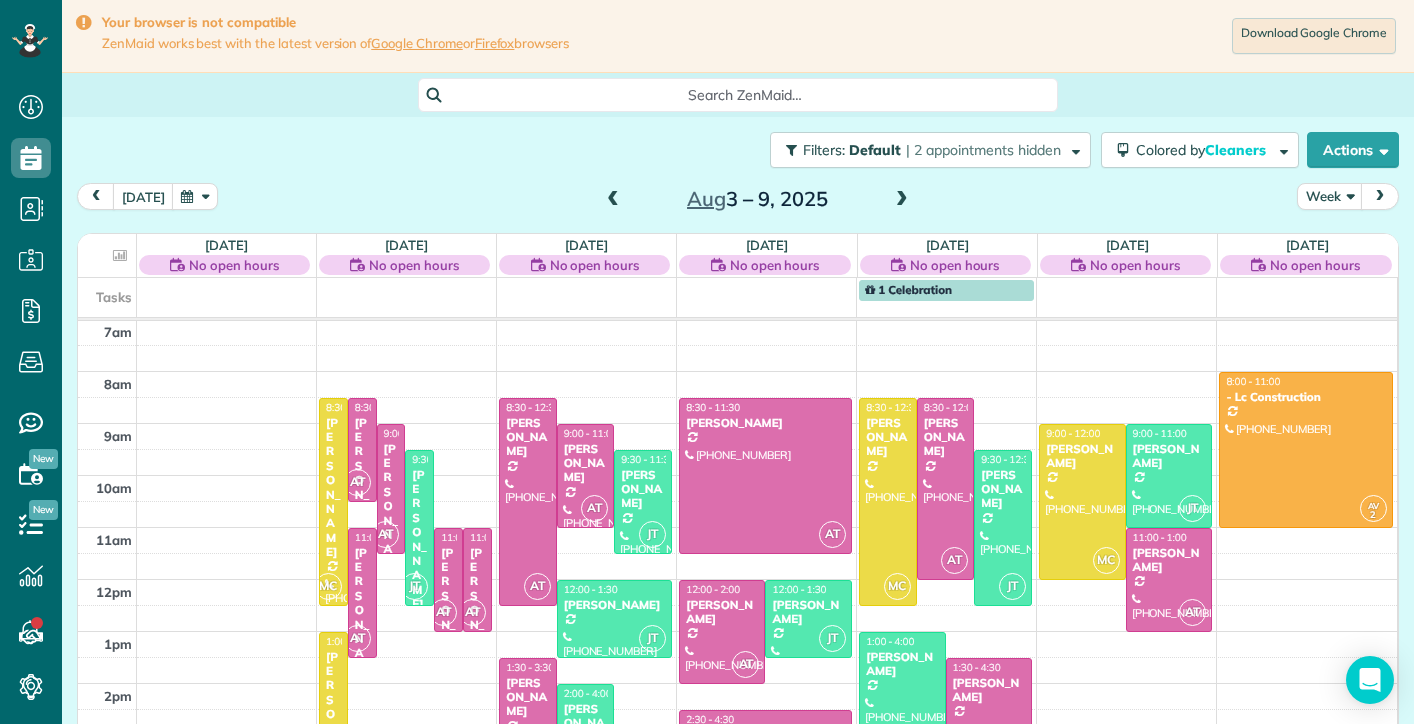 click at bounding box center [902, 200] 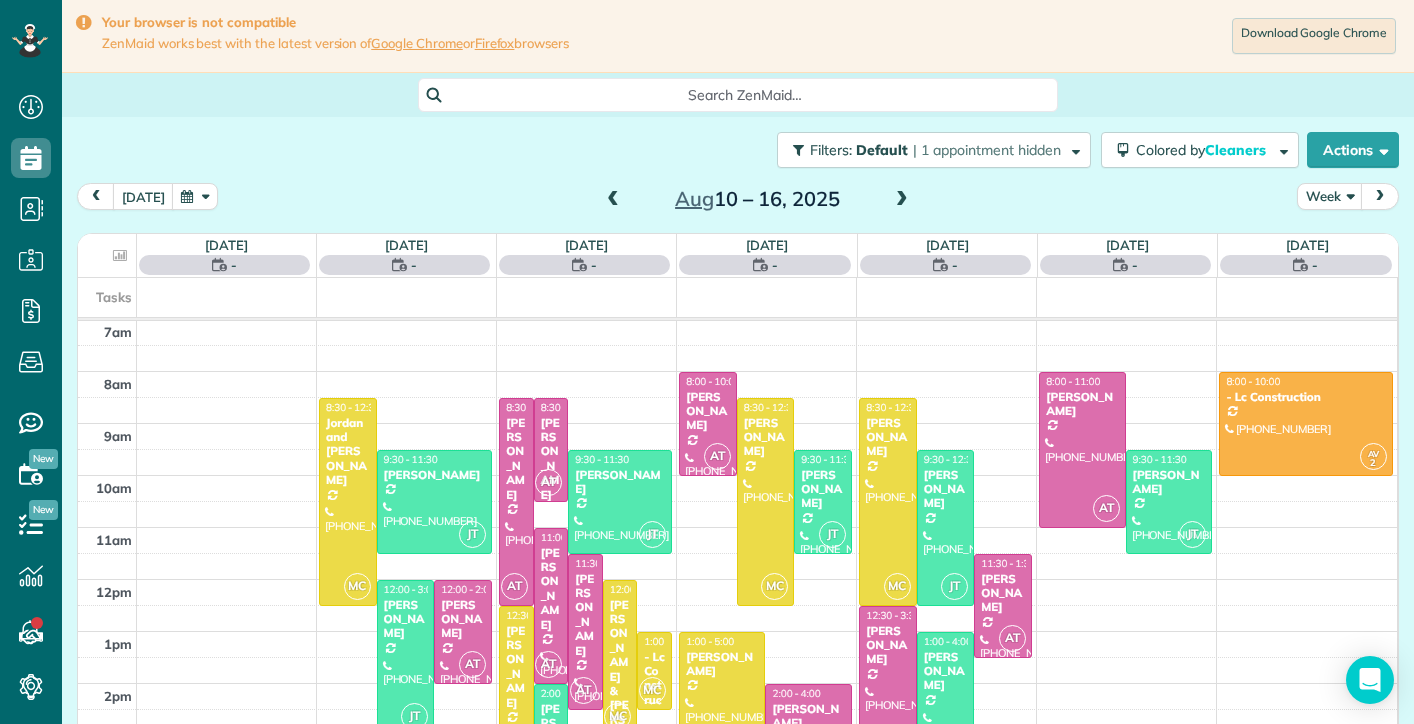 scroll, scrollTop: 261, scrollLeft: 0, axis: vertical 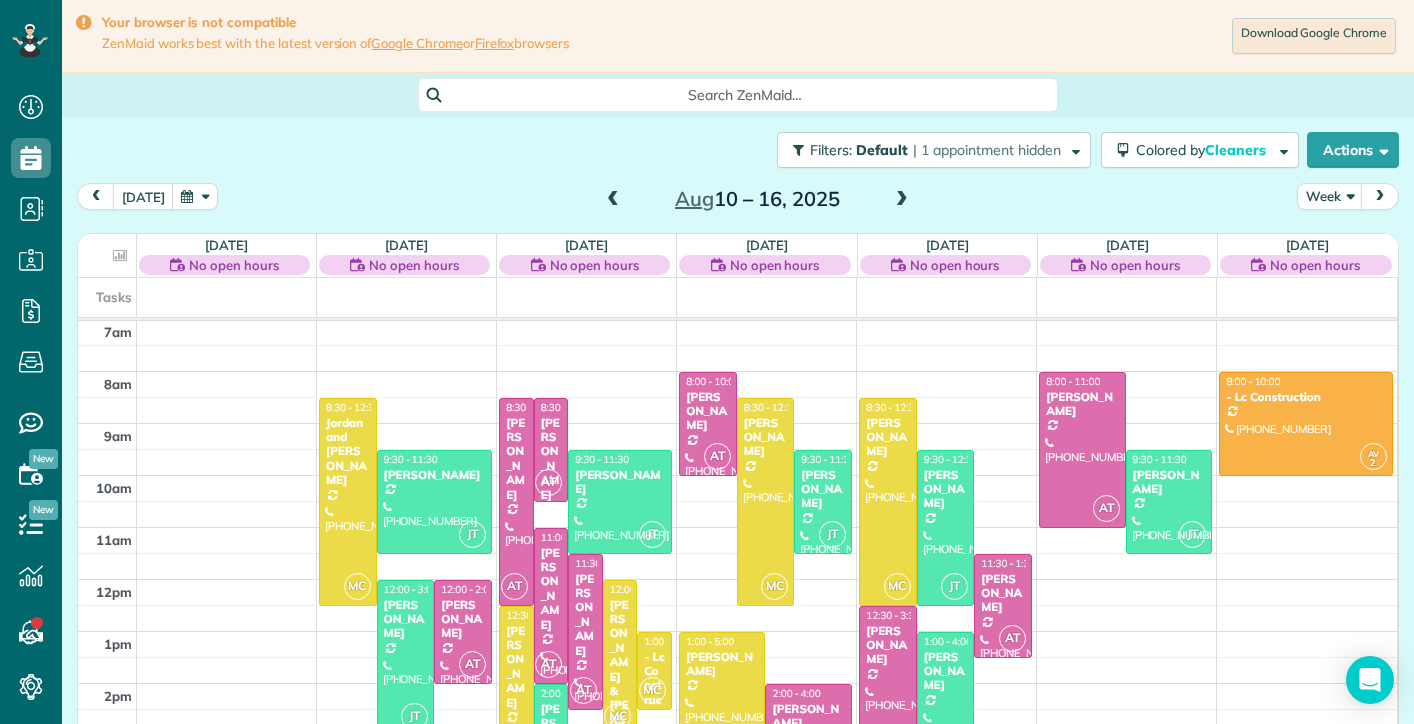 click at bounding box center (613, 200) 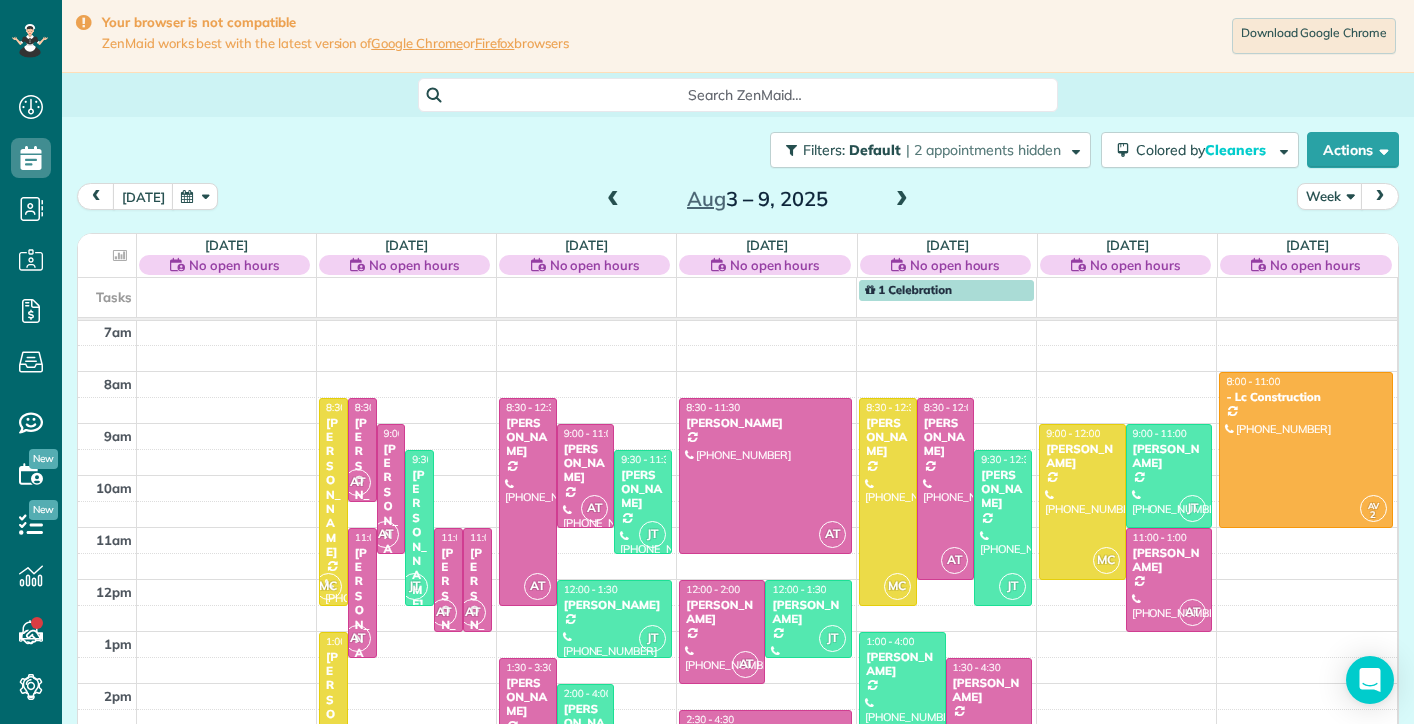 click at bounding box center [613, 200] 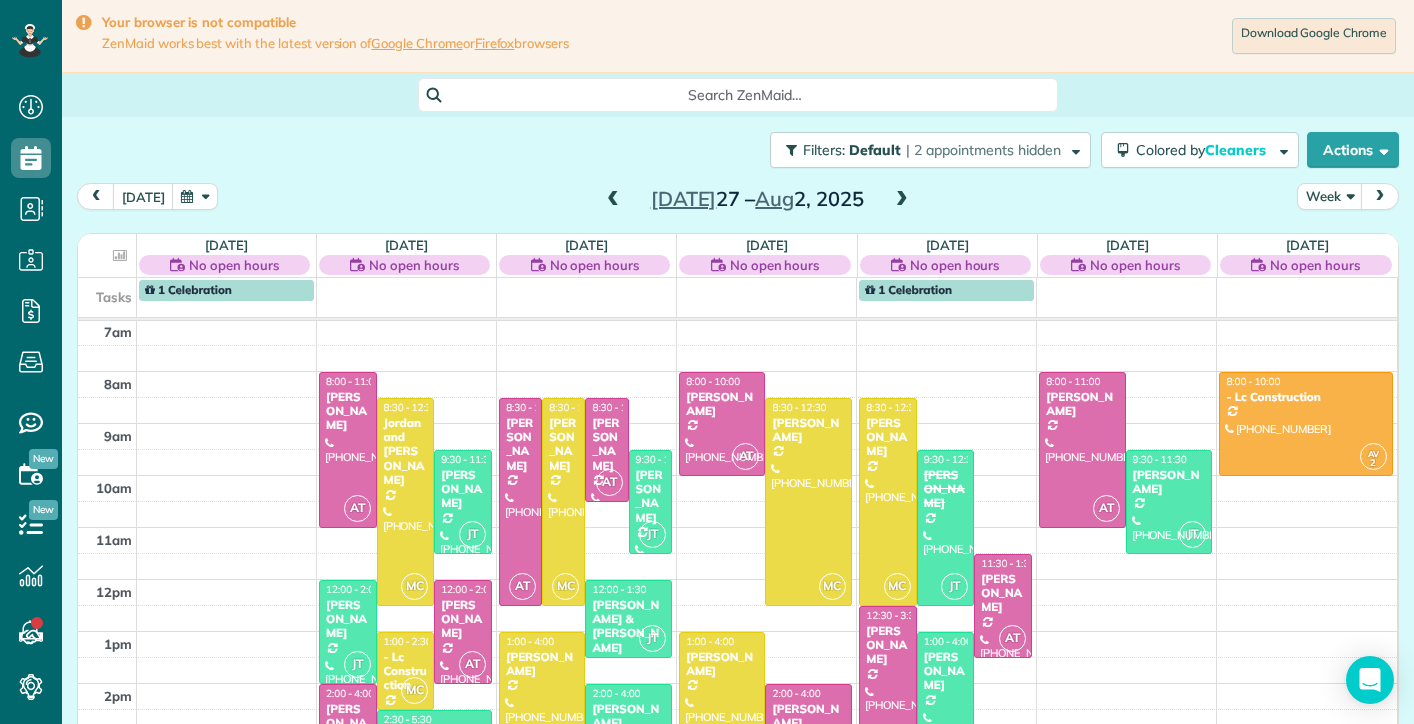 click at bounding box center [613, 200] 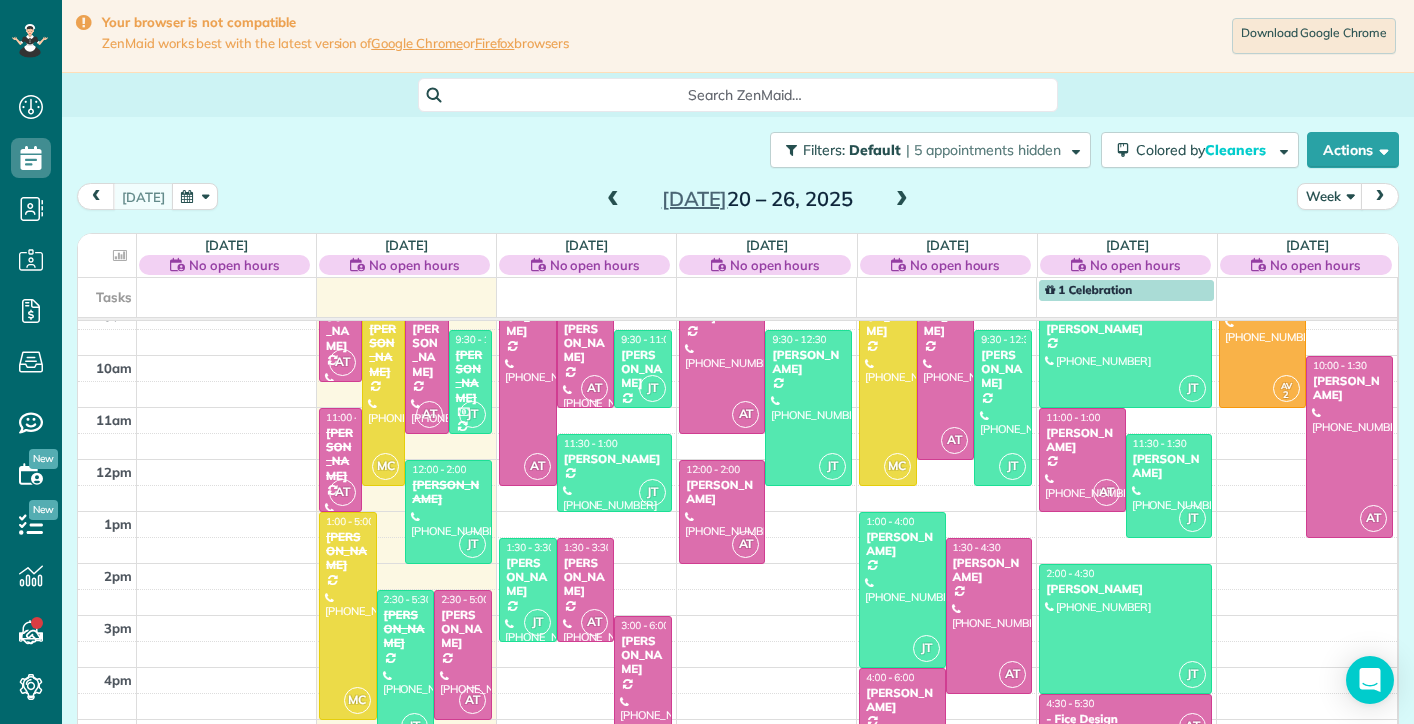 scroll, scrollTop: 281, scrollLeft: 0, axis: vertical 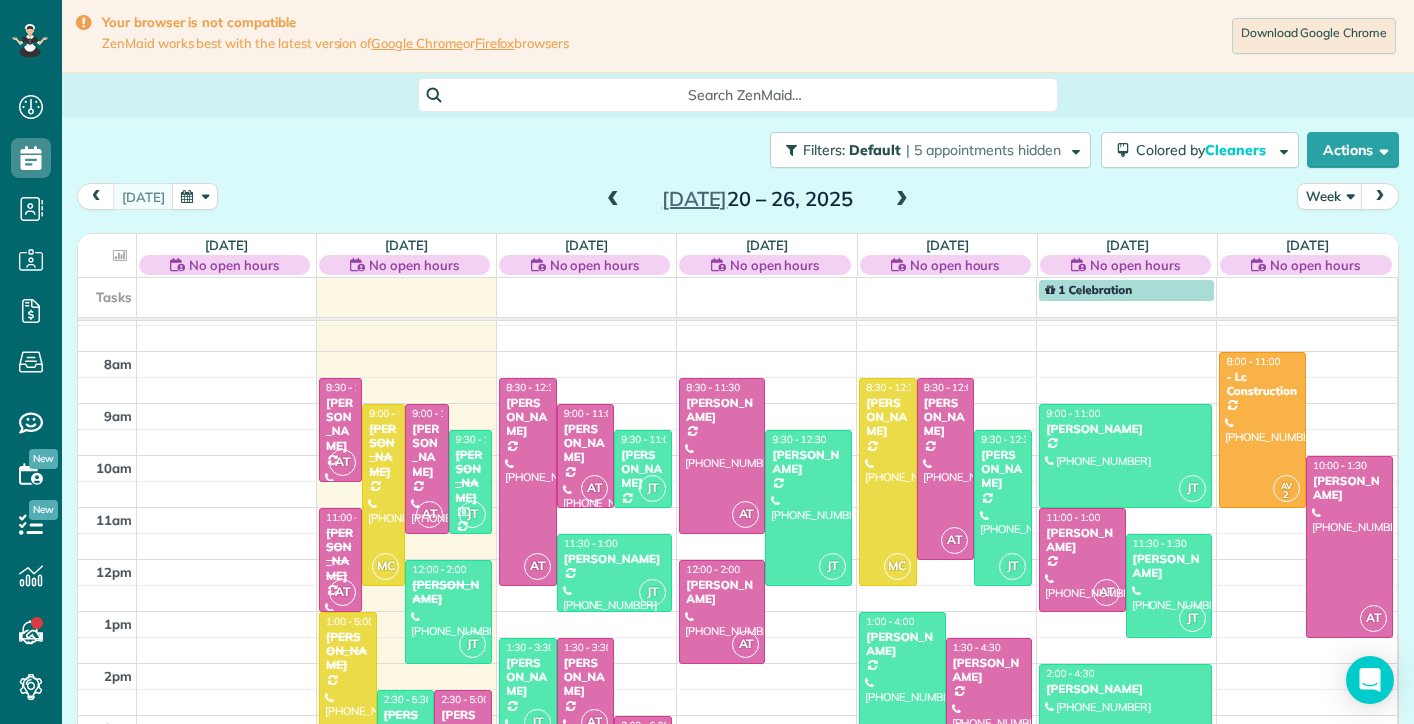 click at bounding box center [902, 200] 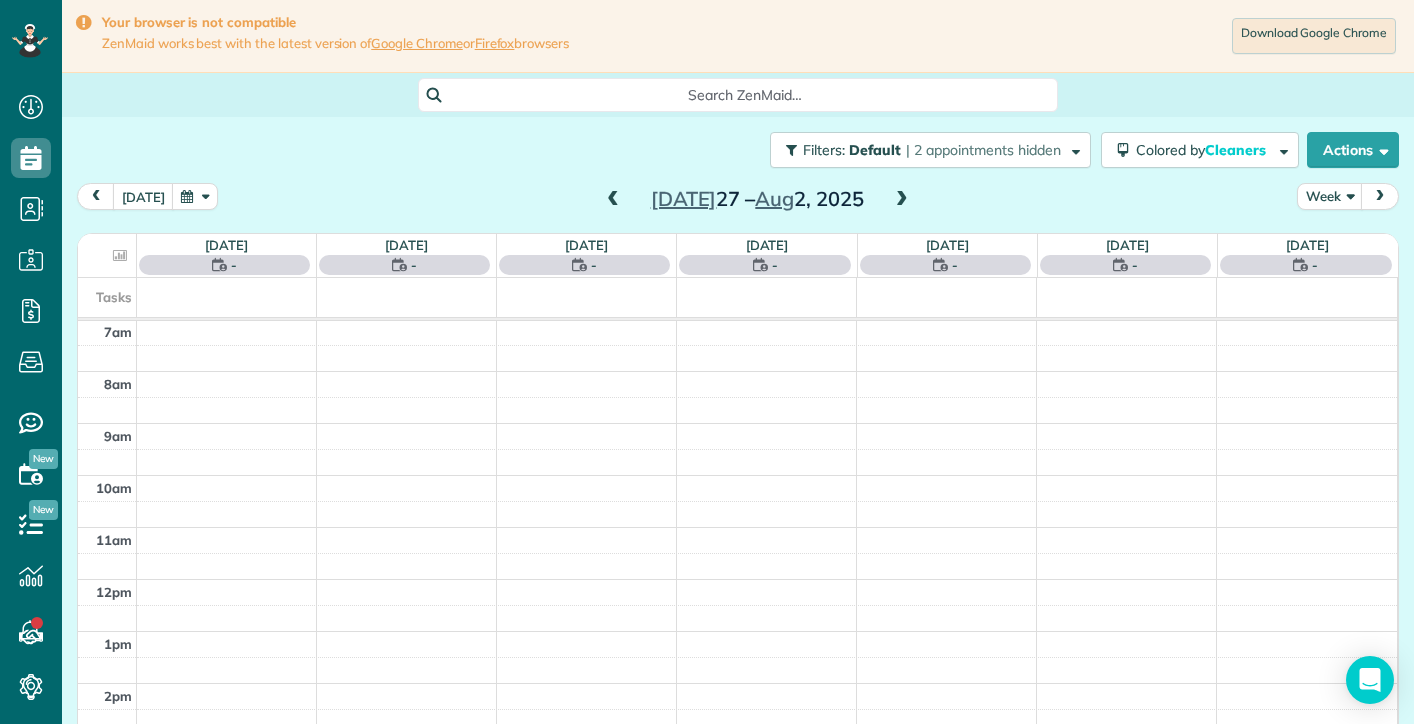 scroll, scrollTop: 261, scrollLeft: 0, axis: vertical 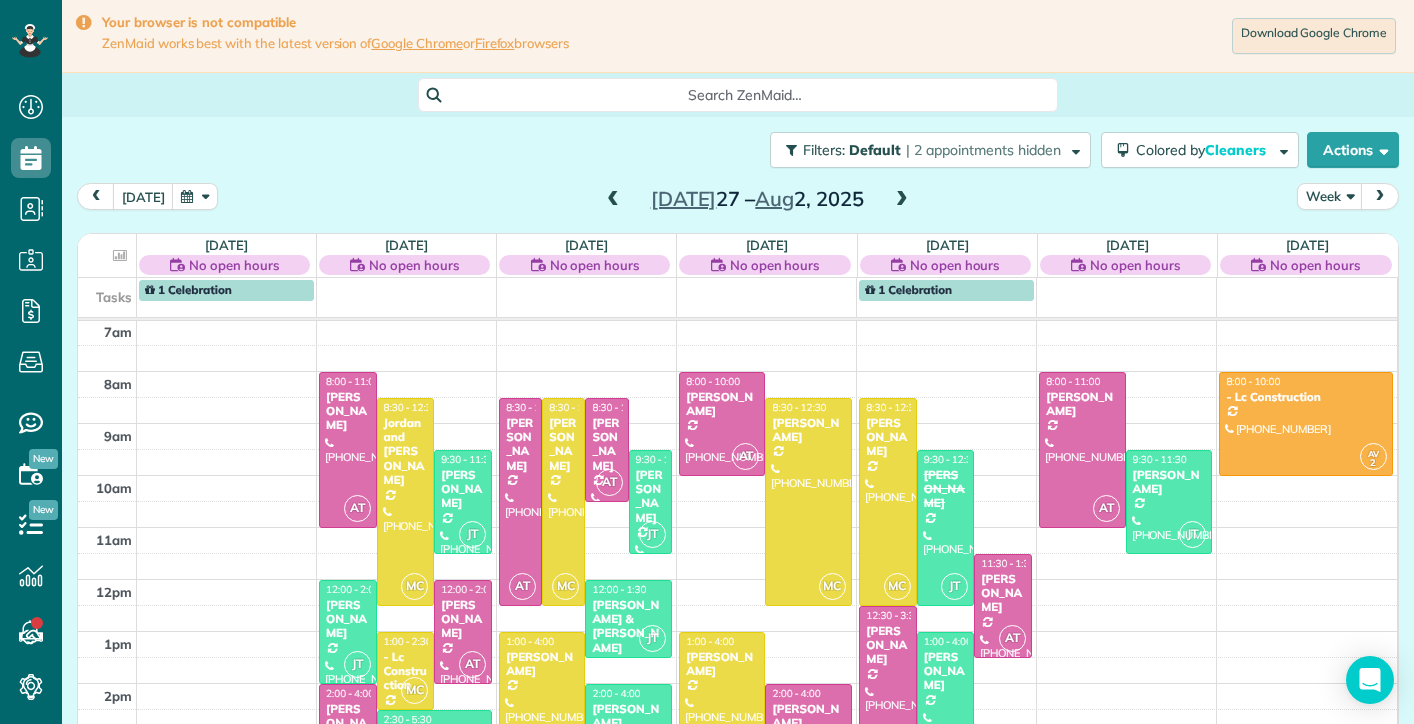 click at bounding box center (902, 200) 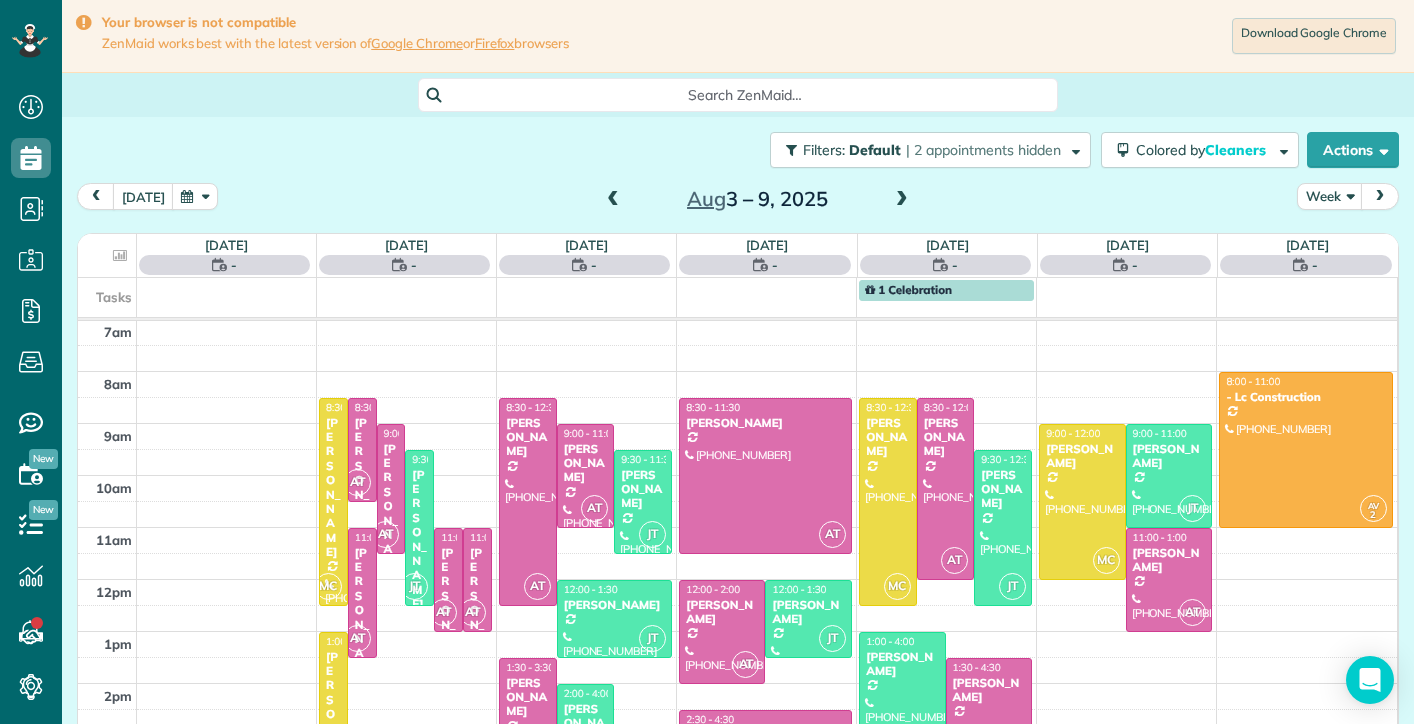 scroll, scrollTop: 261, scrollLeft: 0, axis: vertical 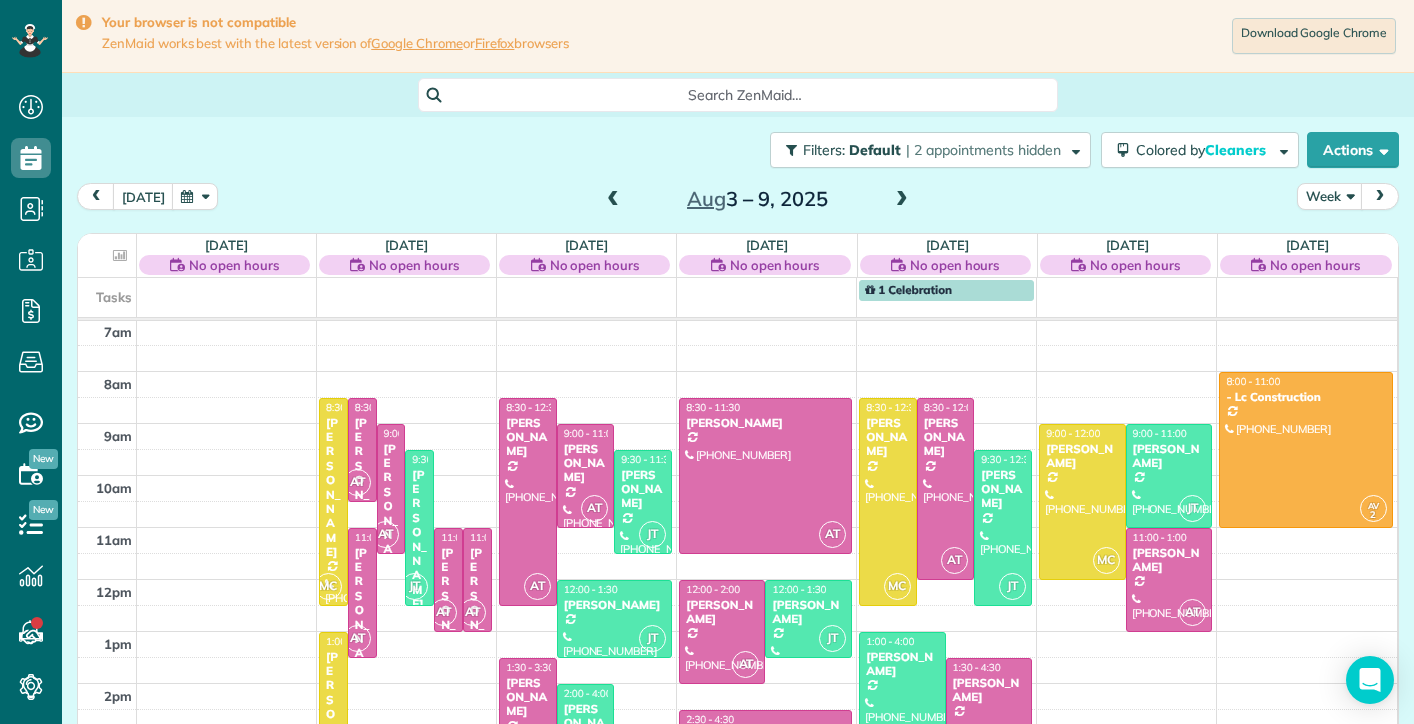 click at bounding box center (902, 200) 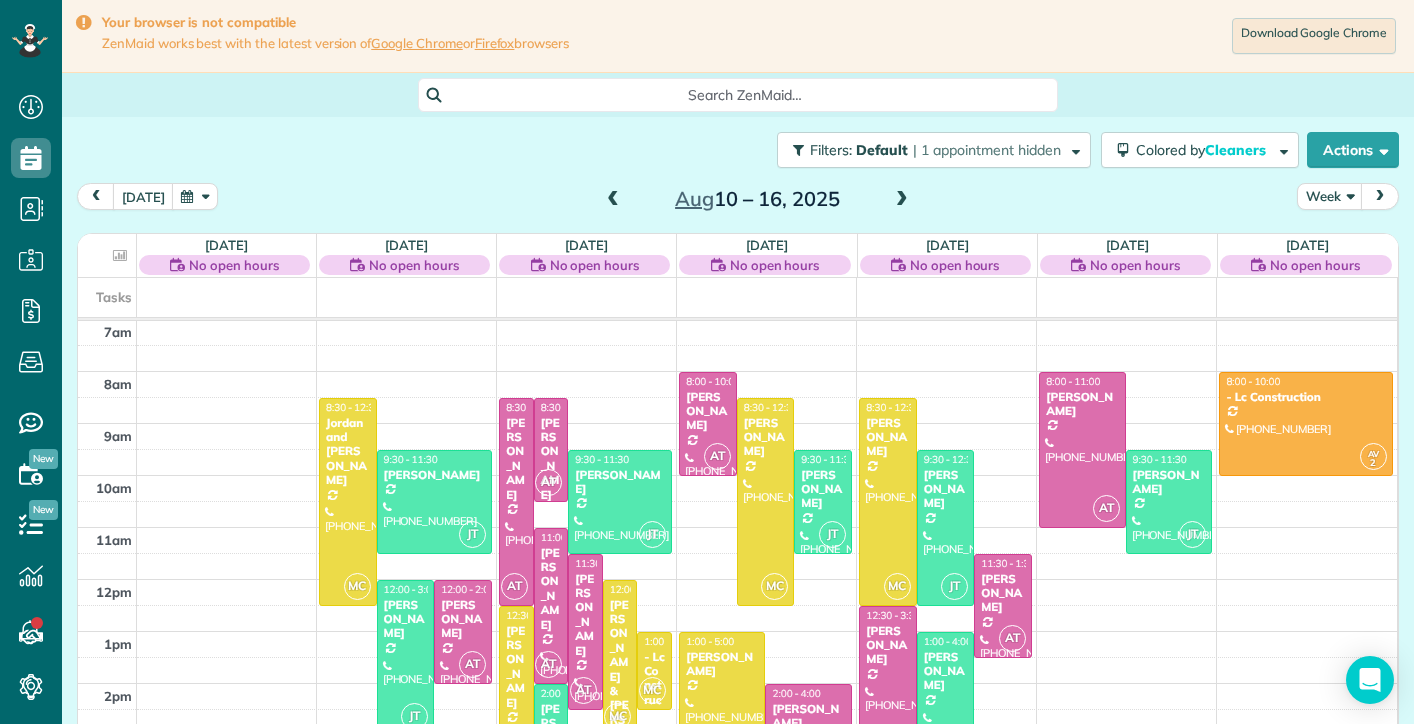 click at bounding box center [902, 200] 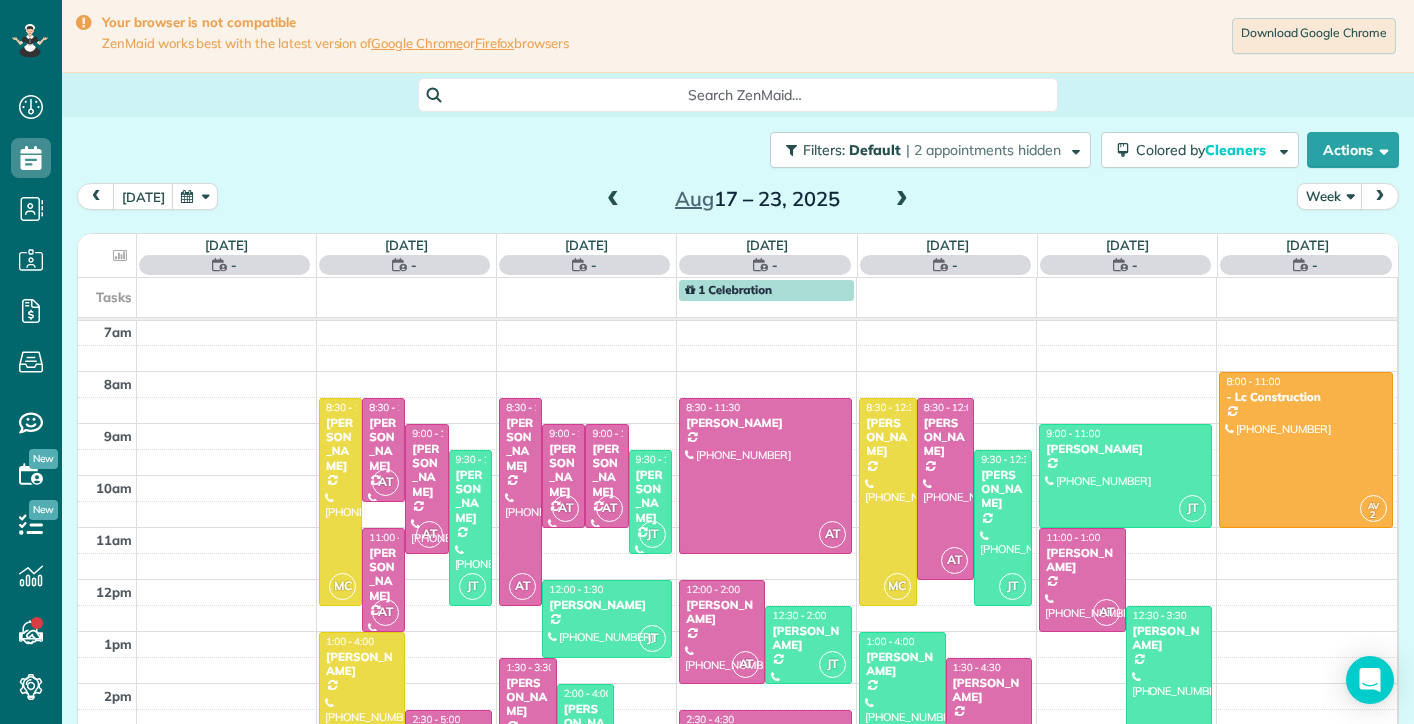 scroll, scrollTop: 261, scrollLeft: 0, axis: vertical 